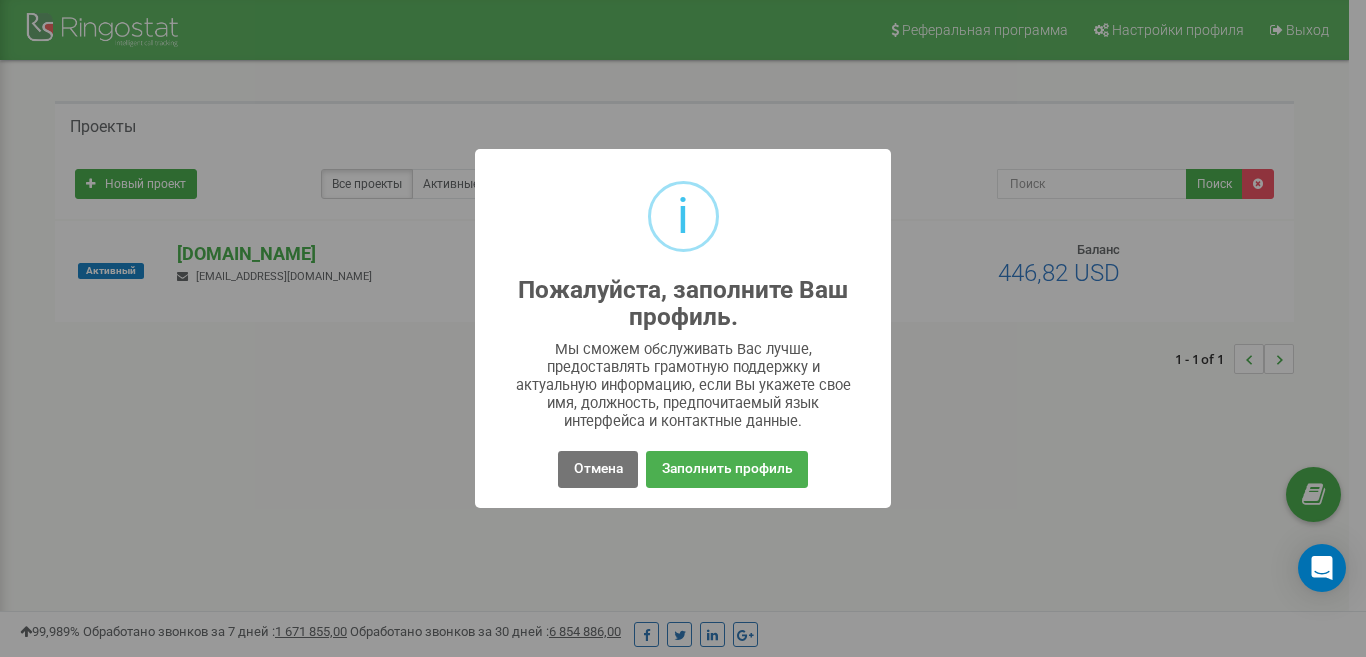 scroll, scrollTop: 0, scrollLeft: 0, axis: both 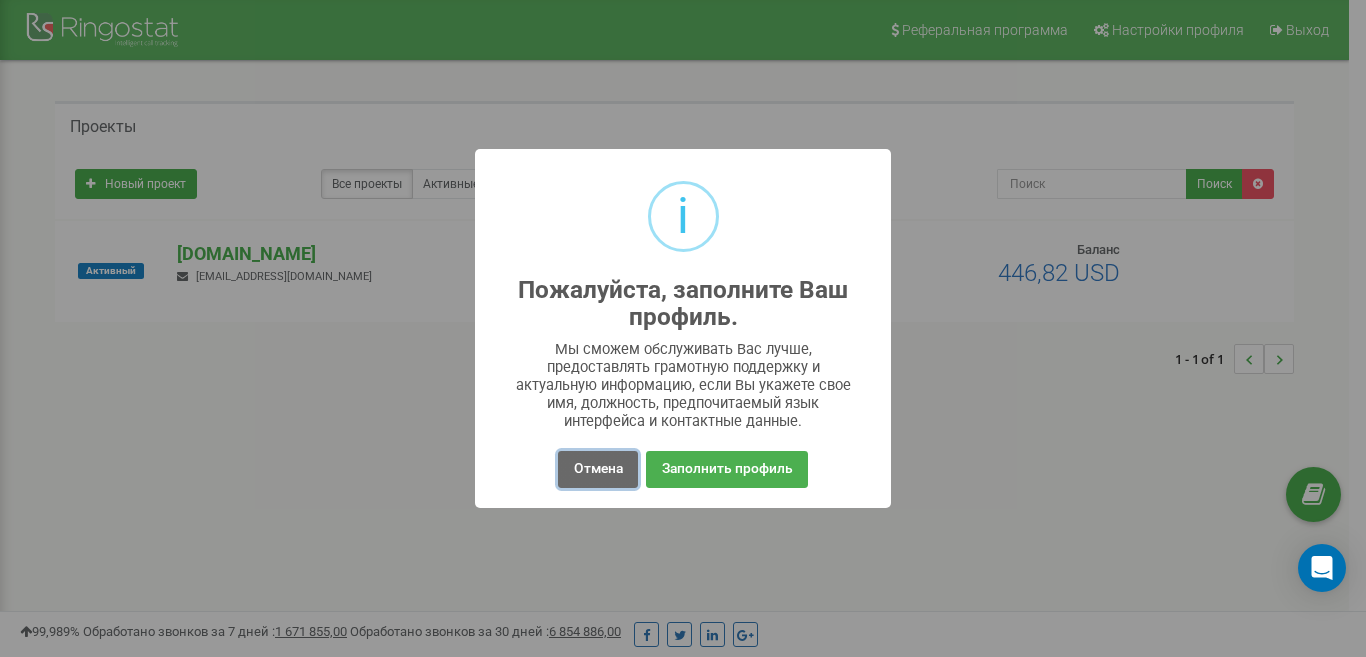 click on "Отмена" at bounding box center [597, 469] 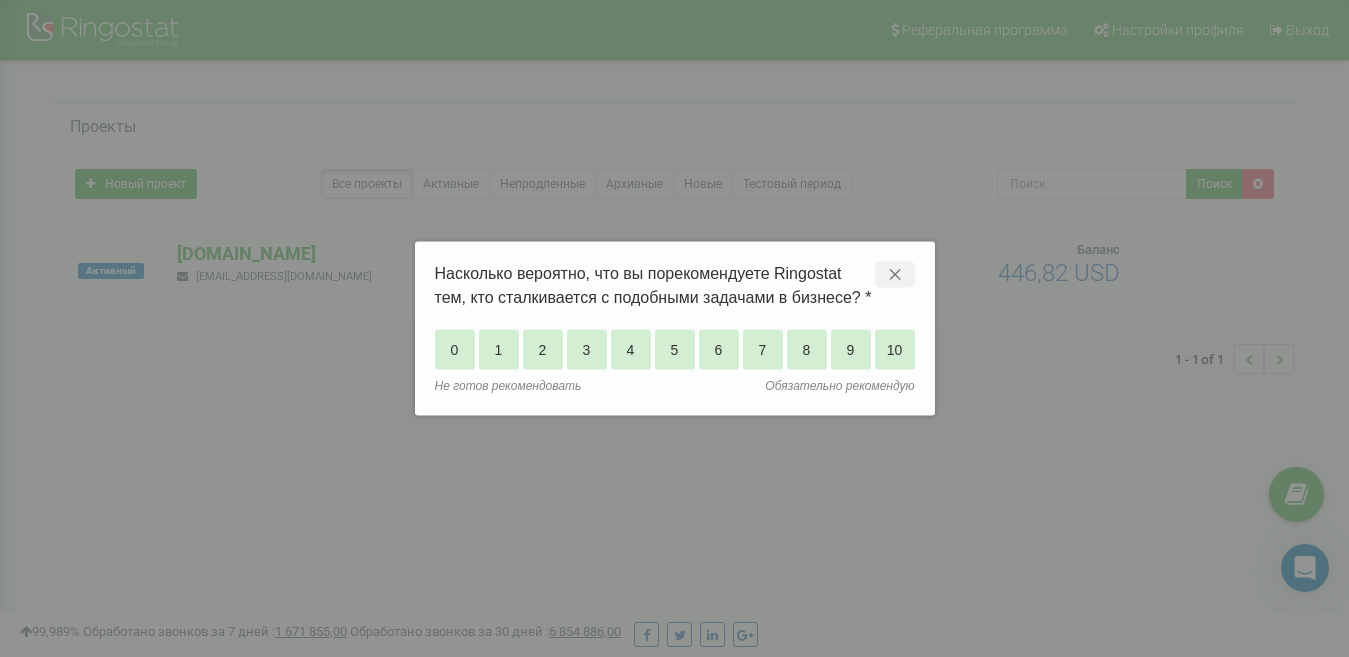 click on "✕" at bounding box center (895, 275) 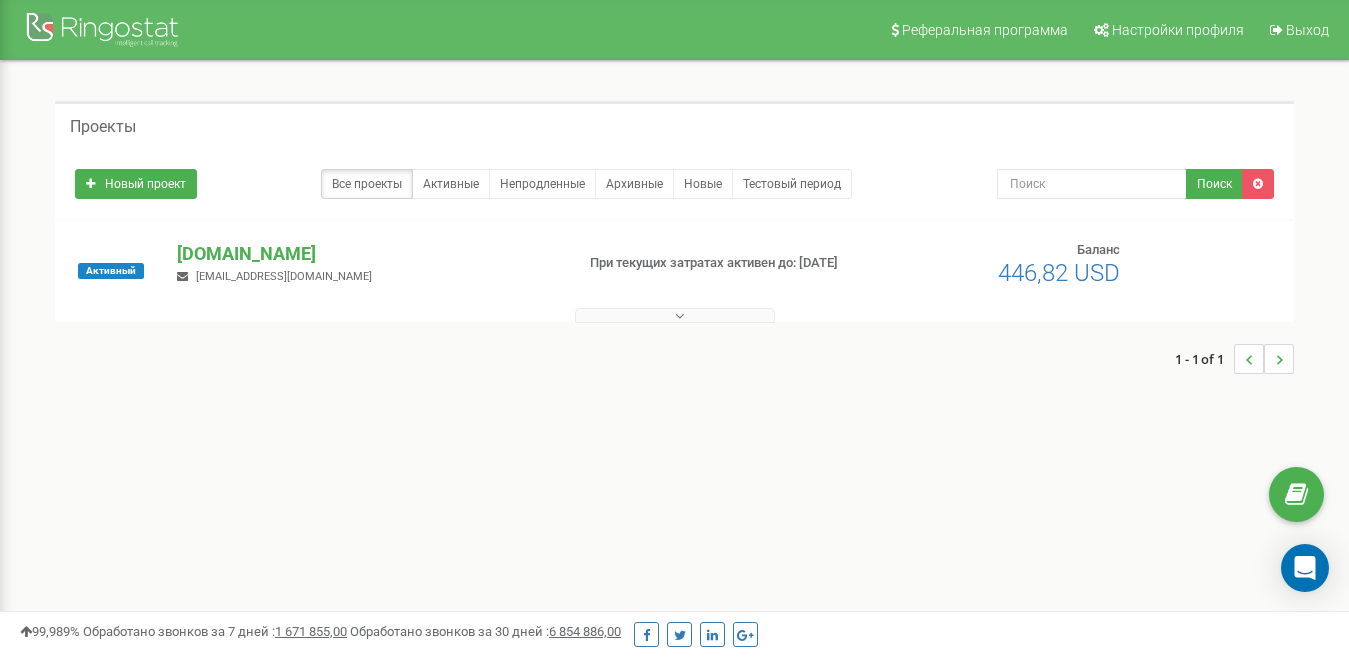 click on "aqb.com.ua
top@aqb.com.ua" at bounding box center (367, 263) 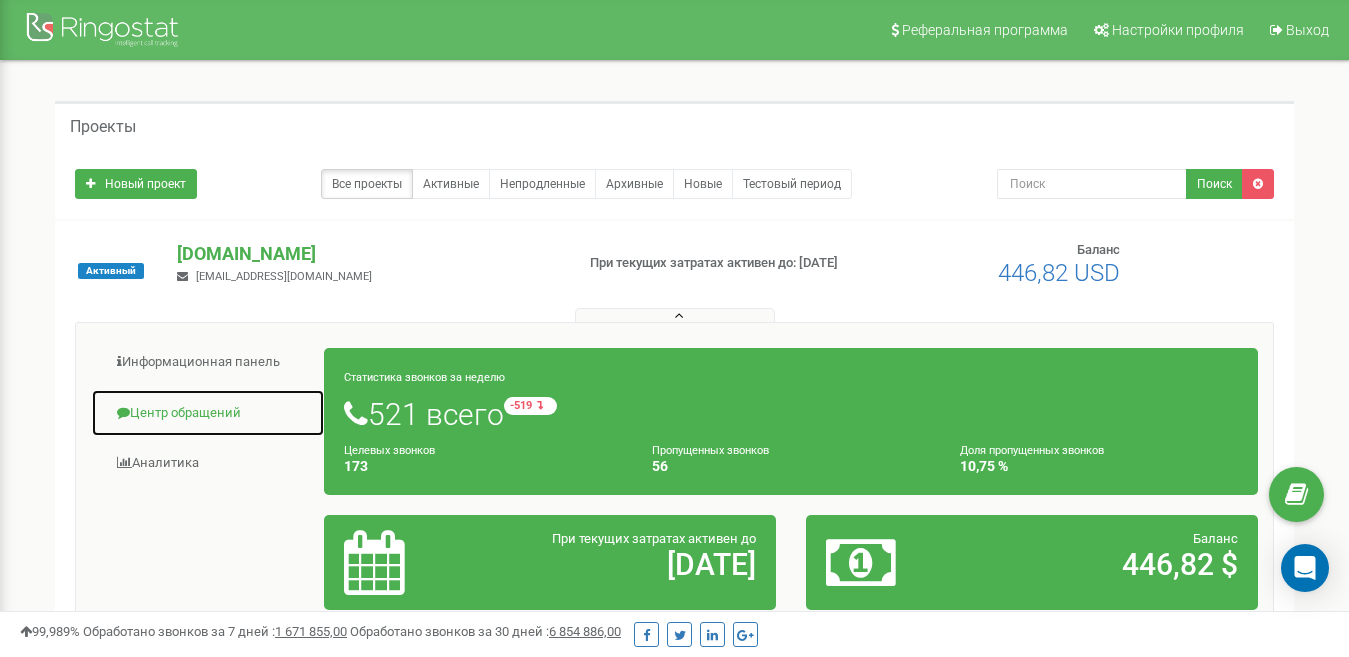 click on "Центр обращений" at bounding box center (208, 413) 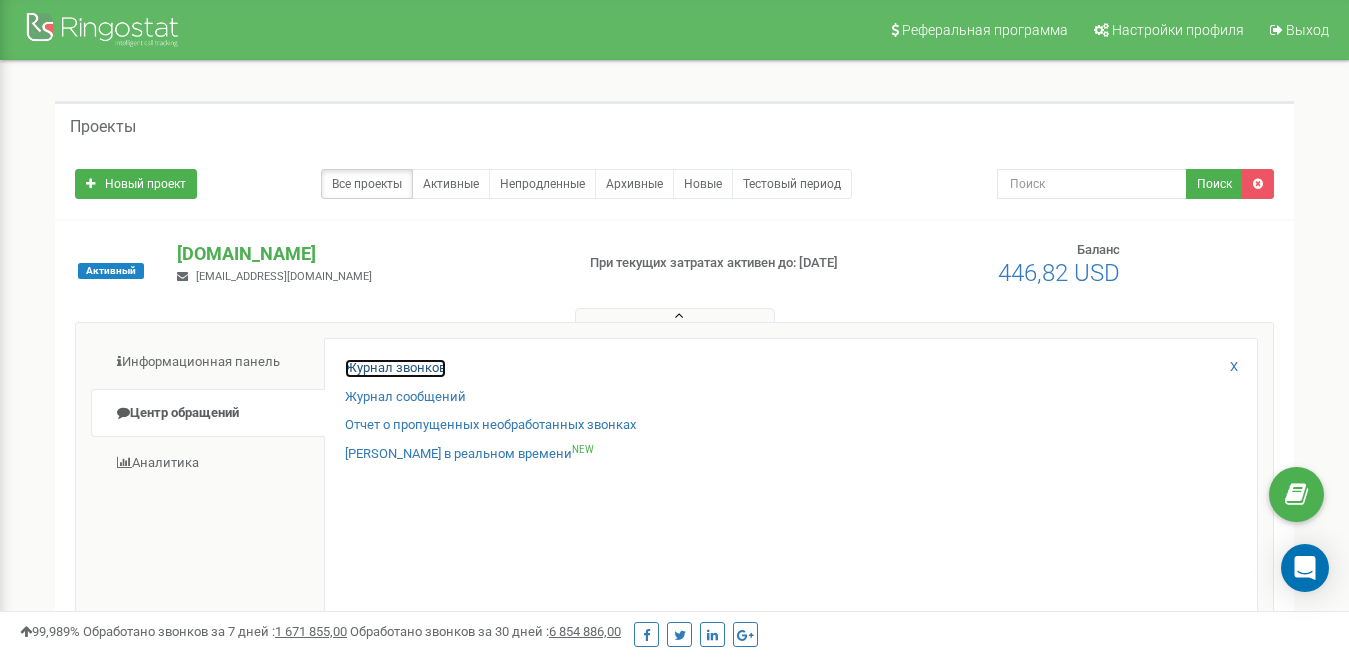 click on "Журнал звонков" at bounding box center [395, 368] 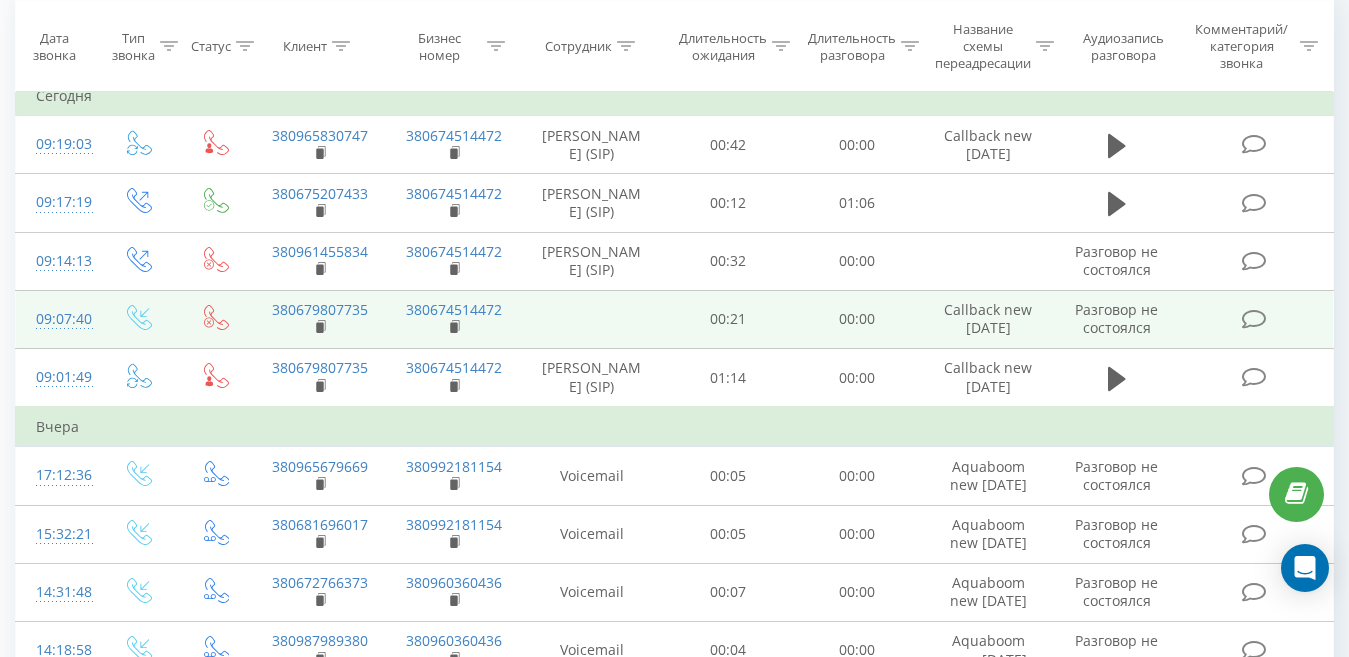 scroll, scrollTop: 200, scrollLeft: 0, axis: vertical 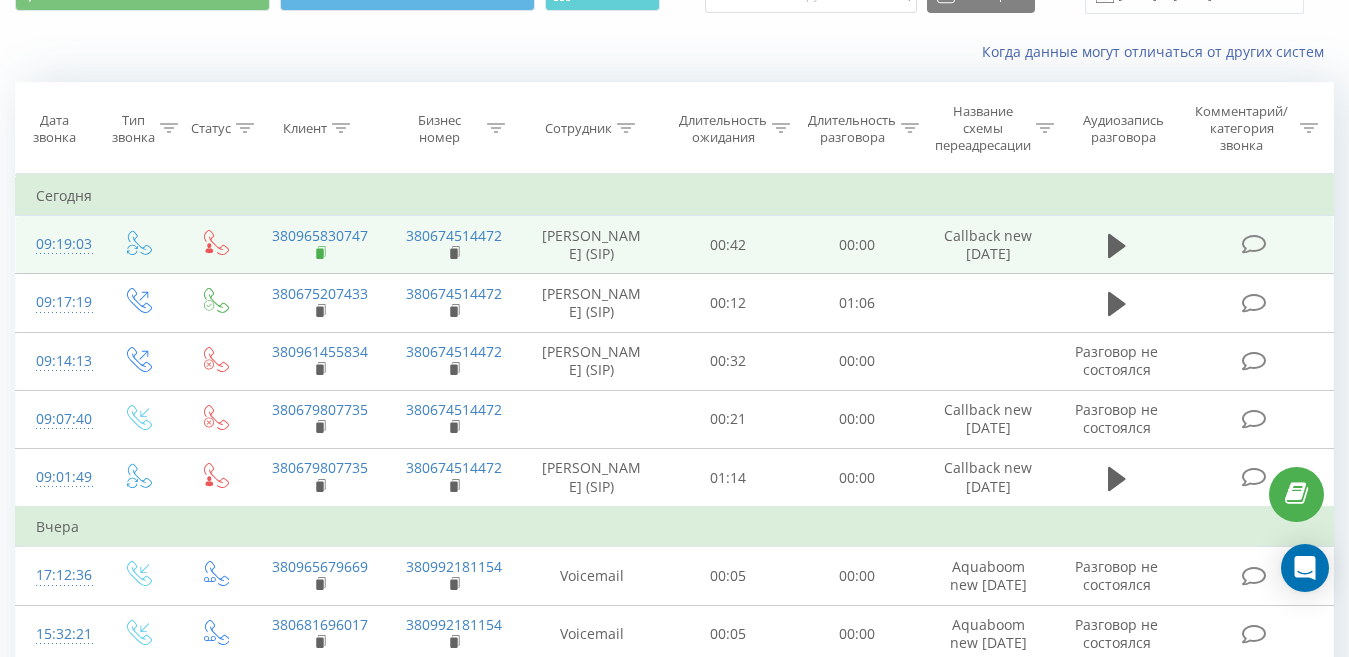 click 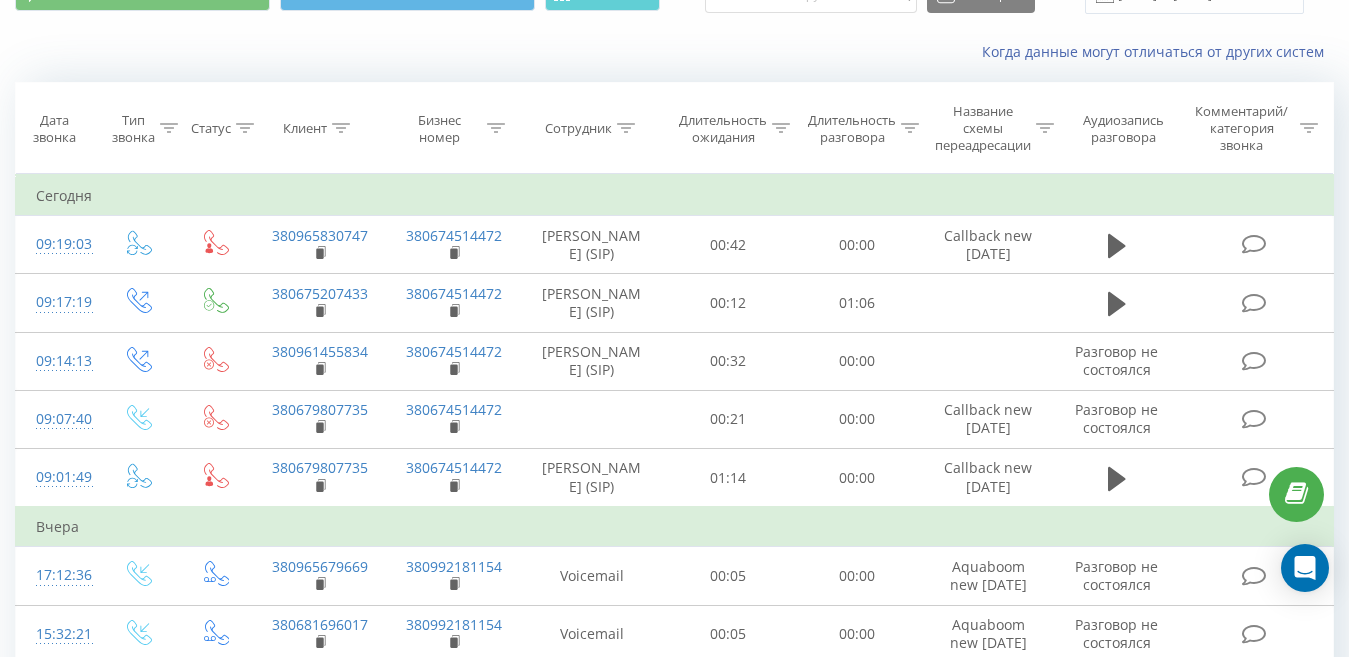 click at bounding box center (341, 128) 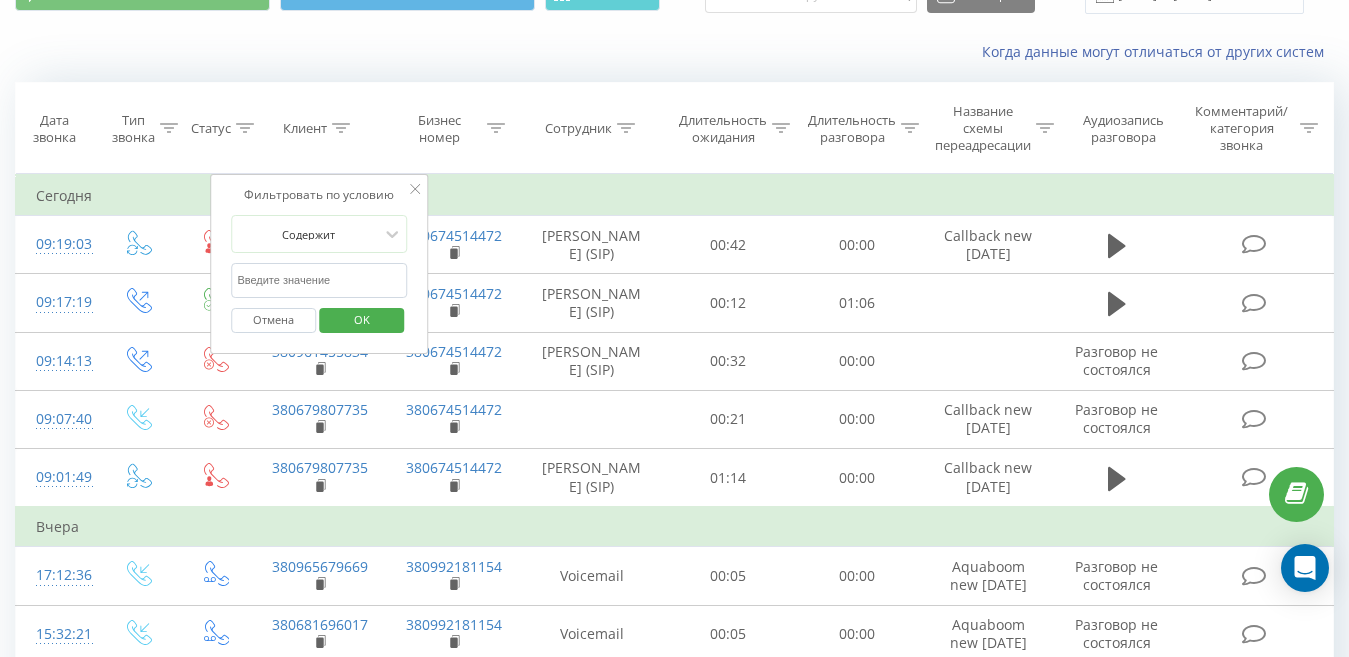 click at bounding box center (319, 280) 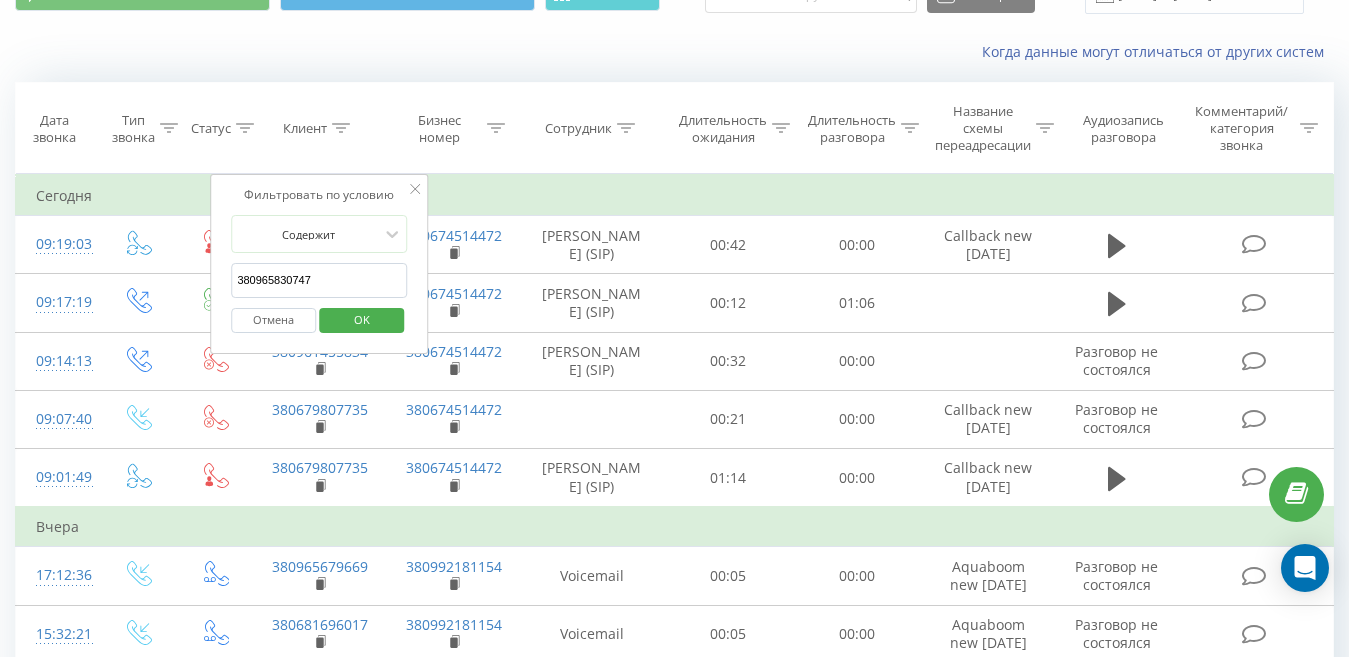 click on "OK" at bounding box center (362, 319) 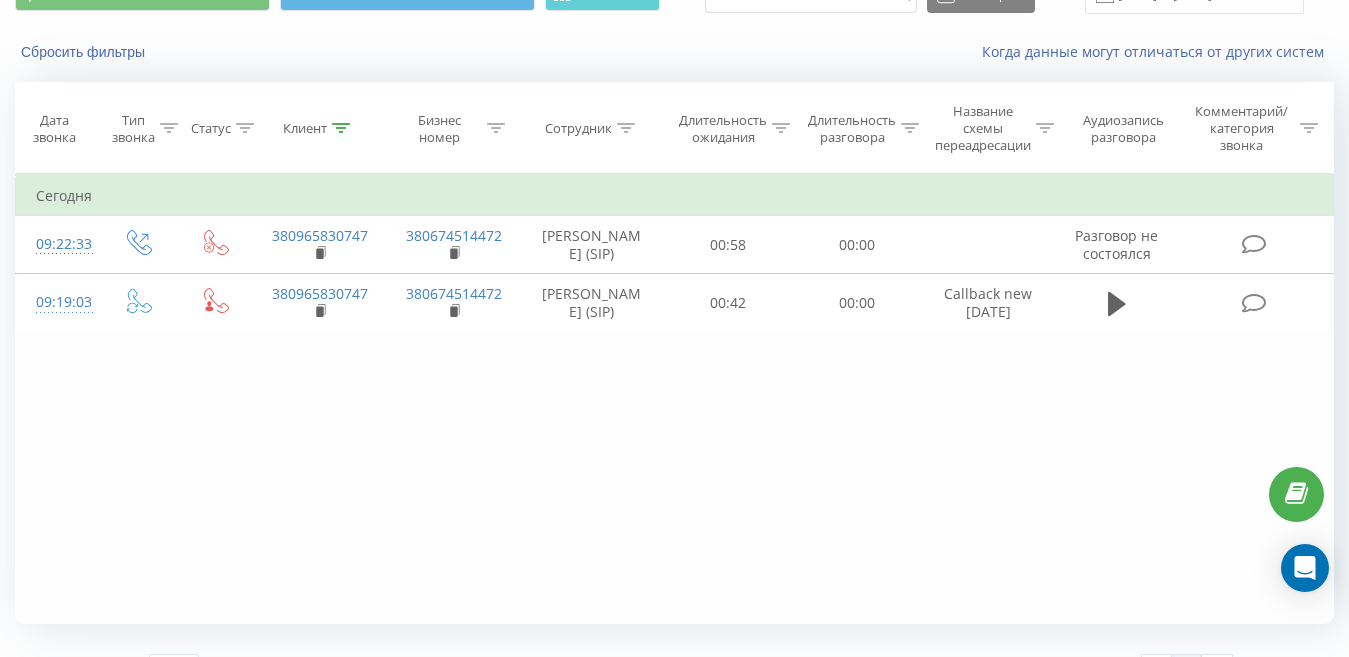 scroll, scrollTop: 100, scrollLeft: 0, axis: vertical 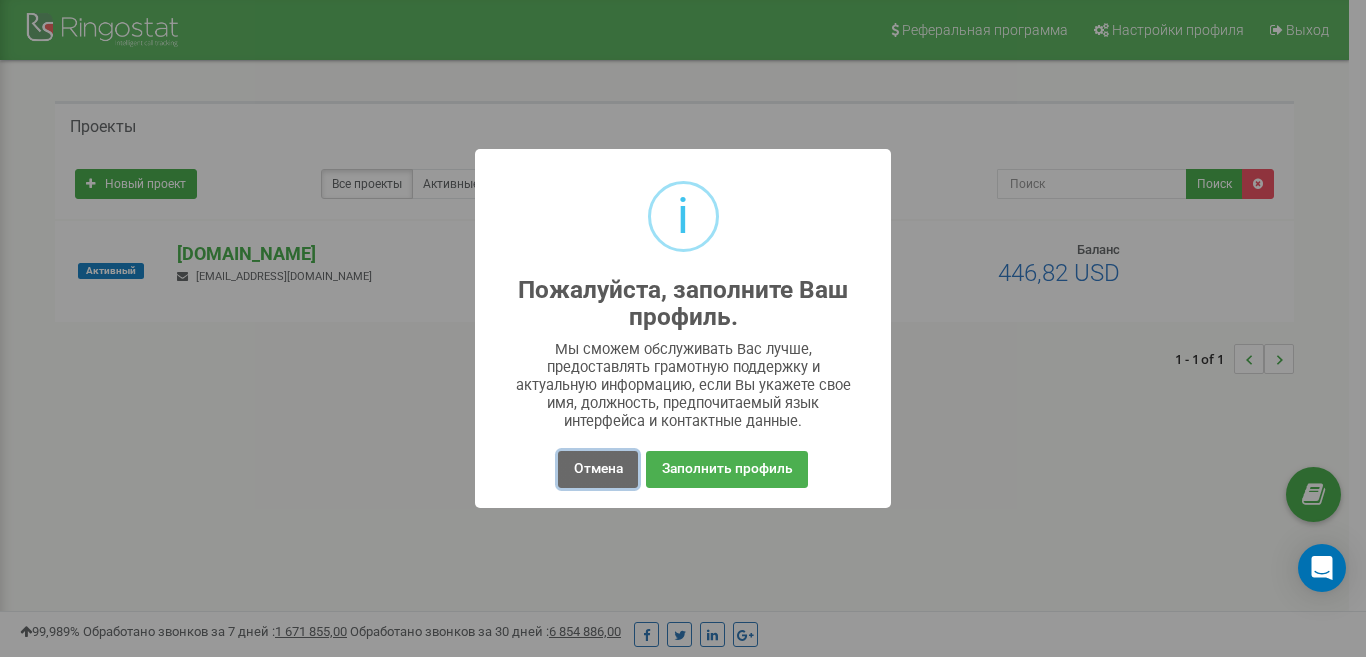 click on "Отмена" at bounding box center [597, 469] 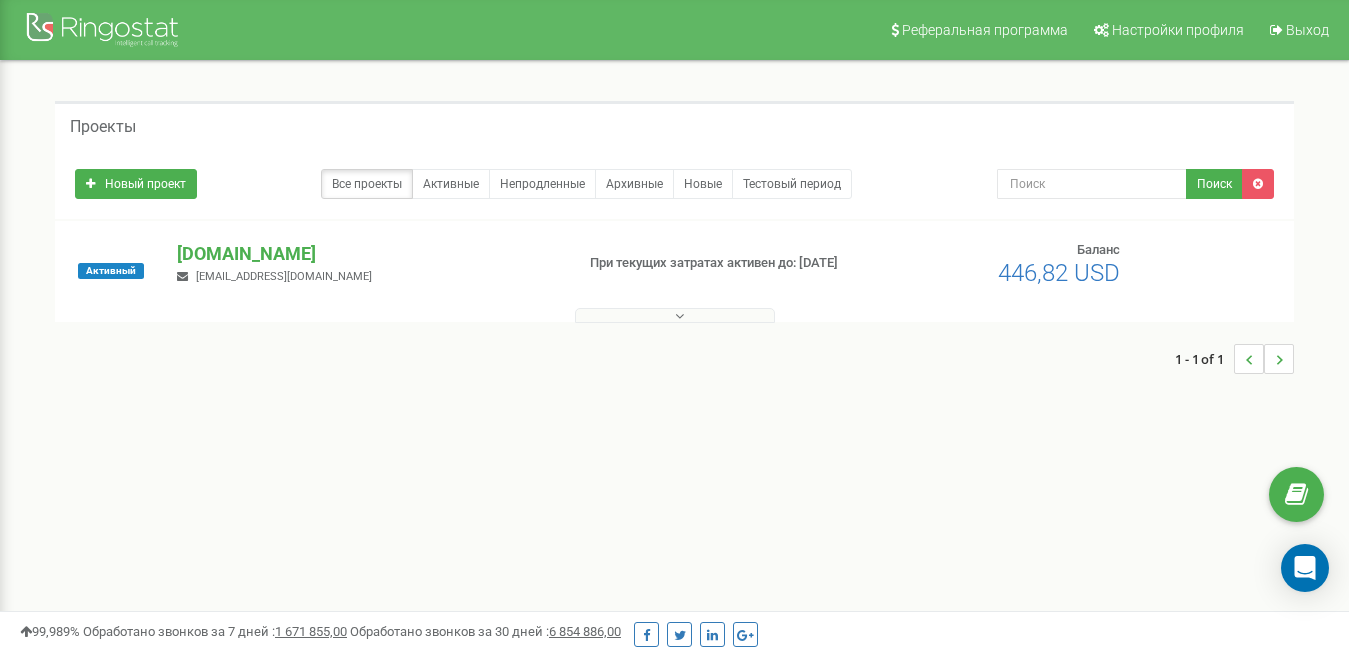 click at bounding box center (679, 316) 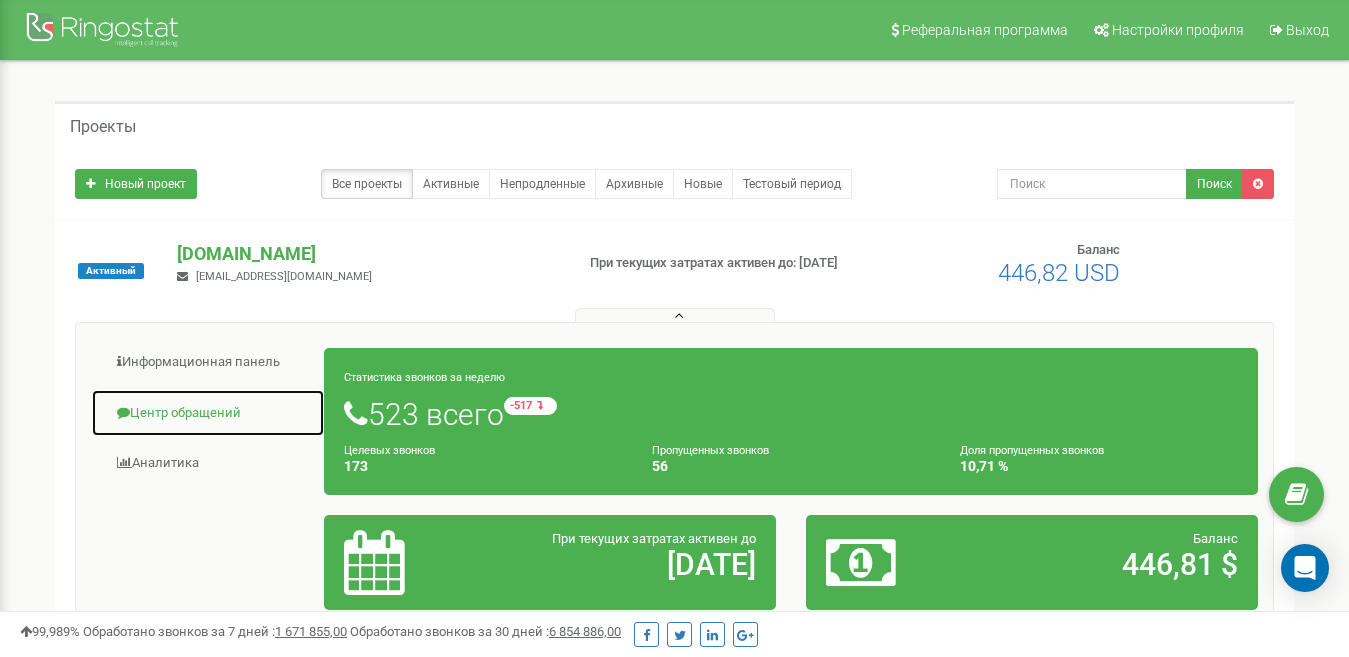 click on "Центр обращений" at bounding box center [208, 413] 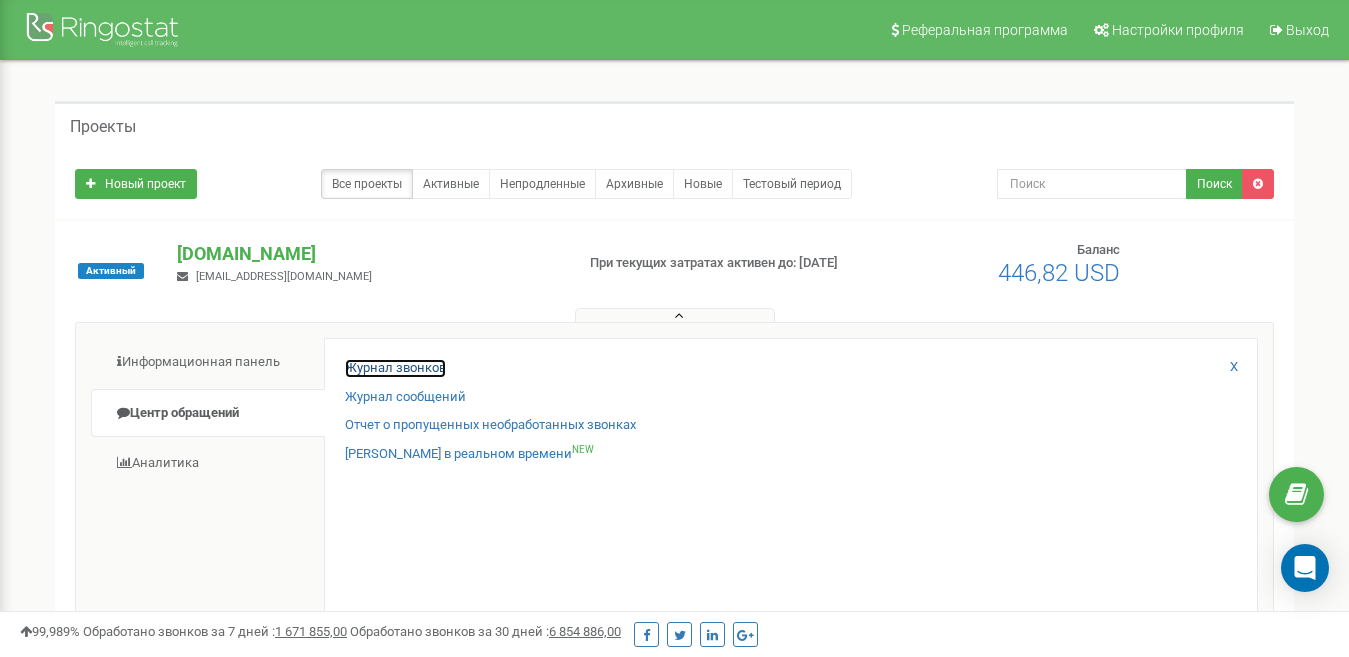 click on "Журнал звонков" at bounding box center [395, 368] 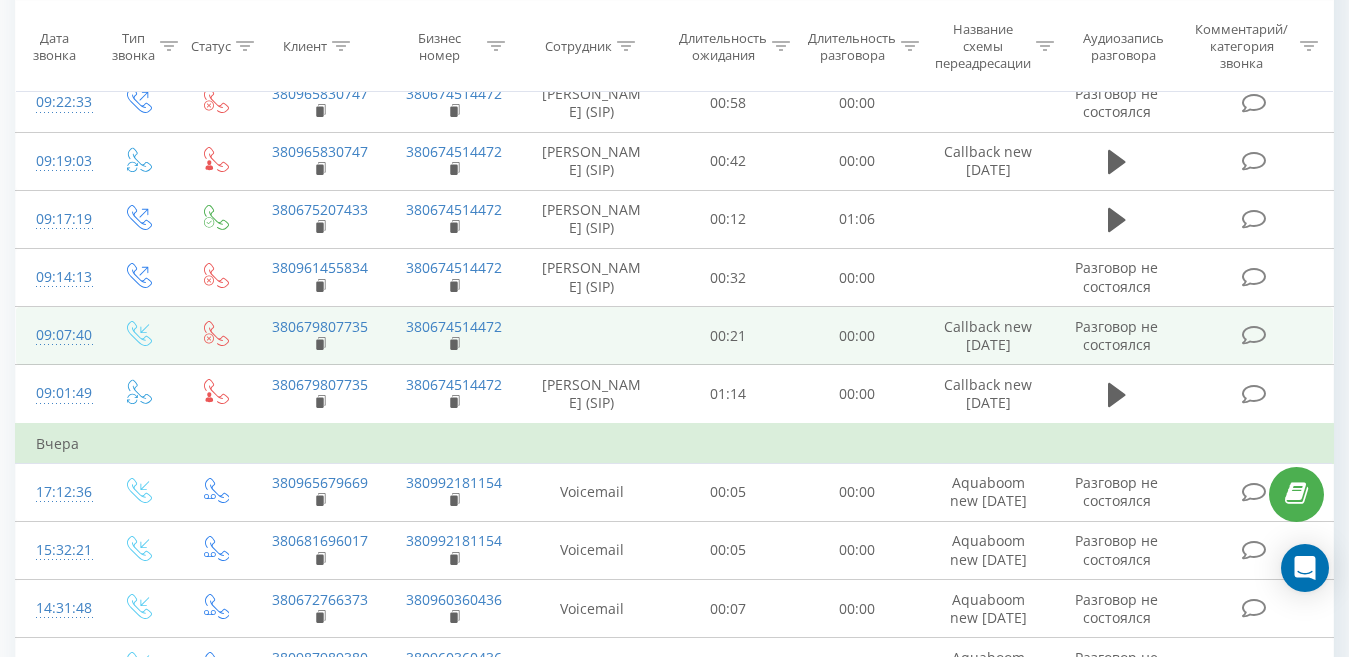 scroll, scrollTop: 300, scrollLeft: 0, axis: vertical 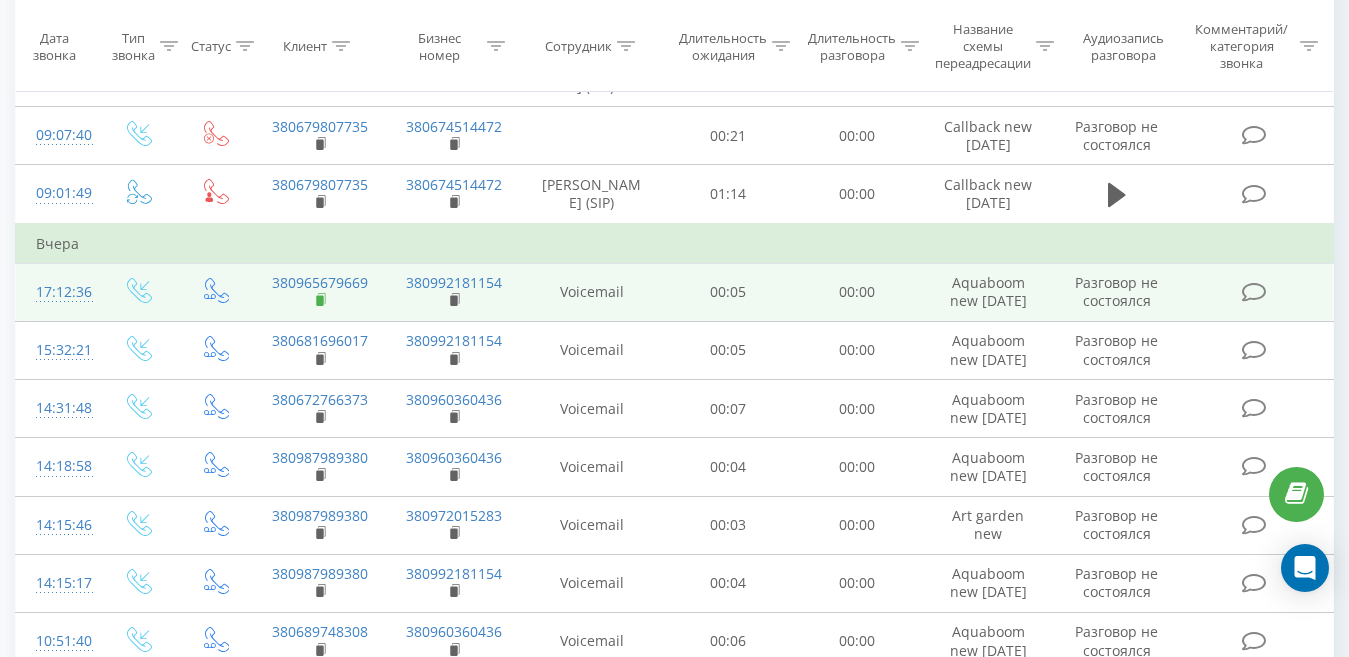 click 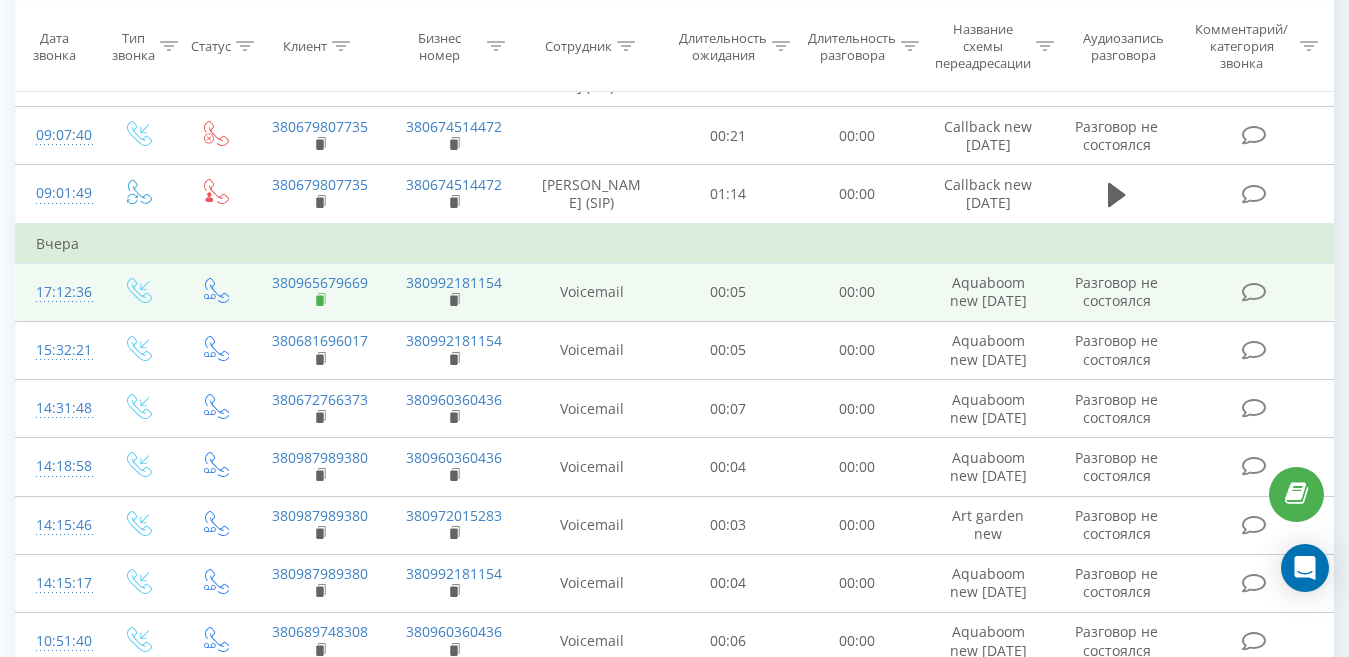 click 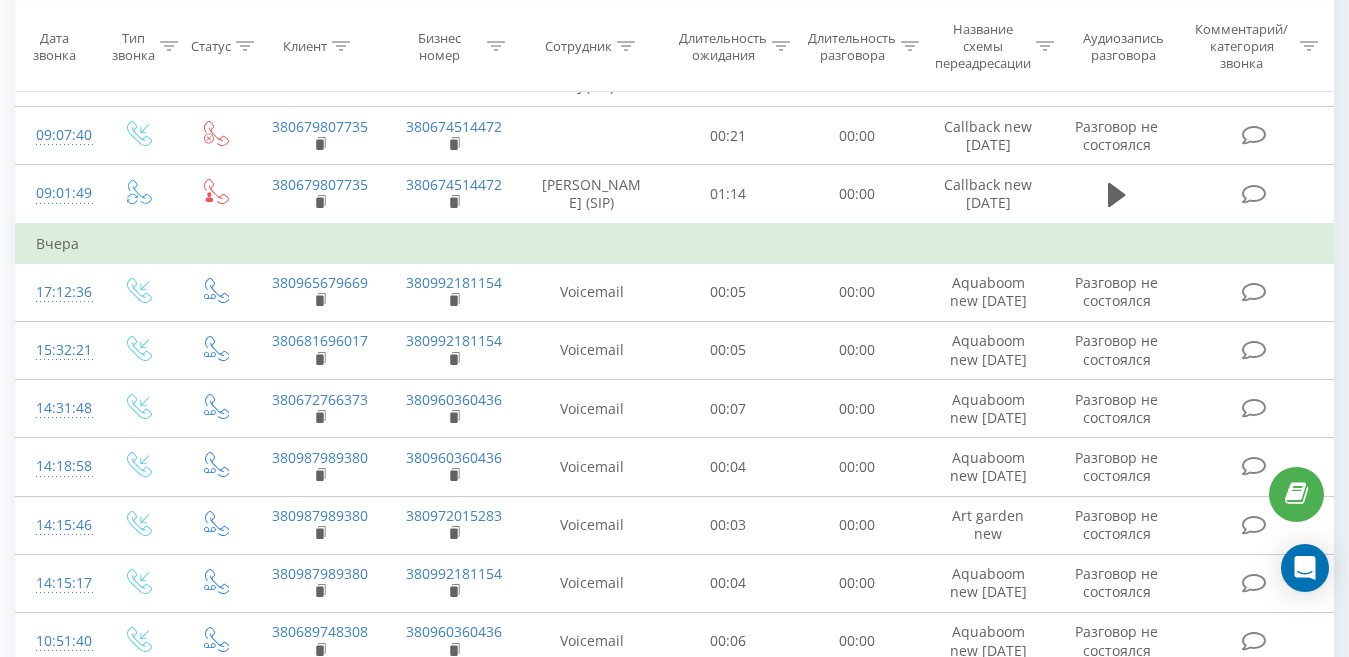 click 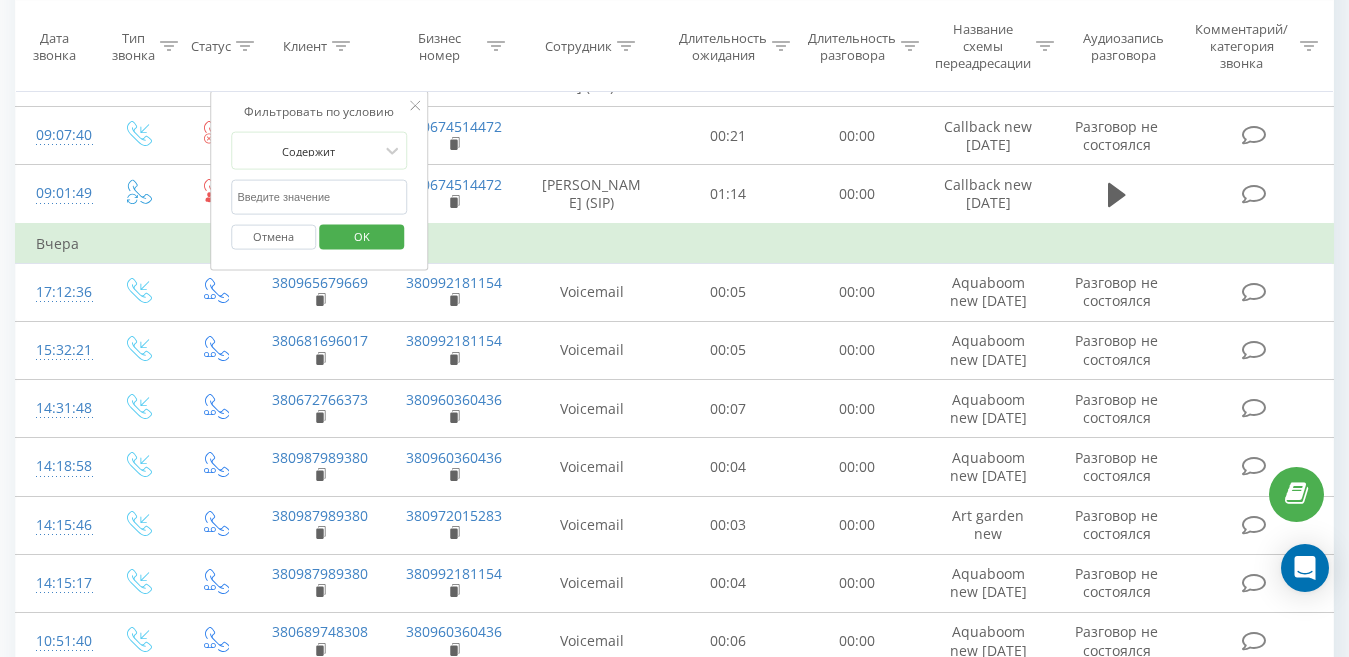 click at bounding box center (319, 197) 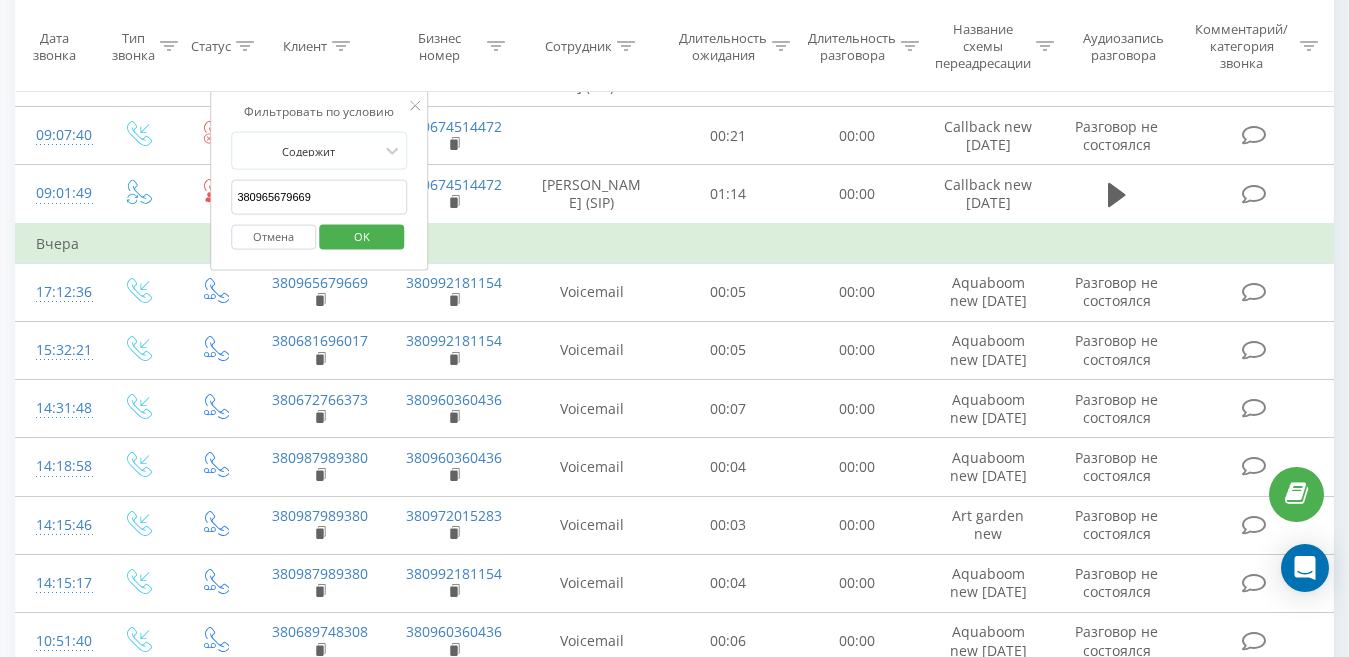 type on "380965679669" 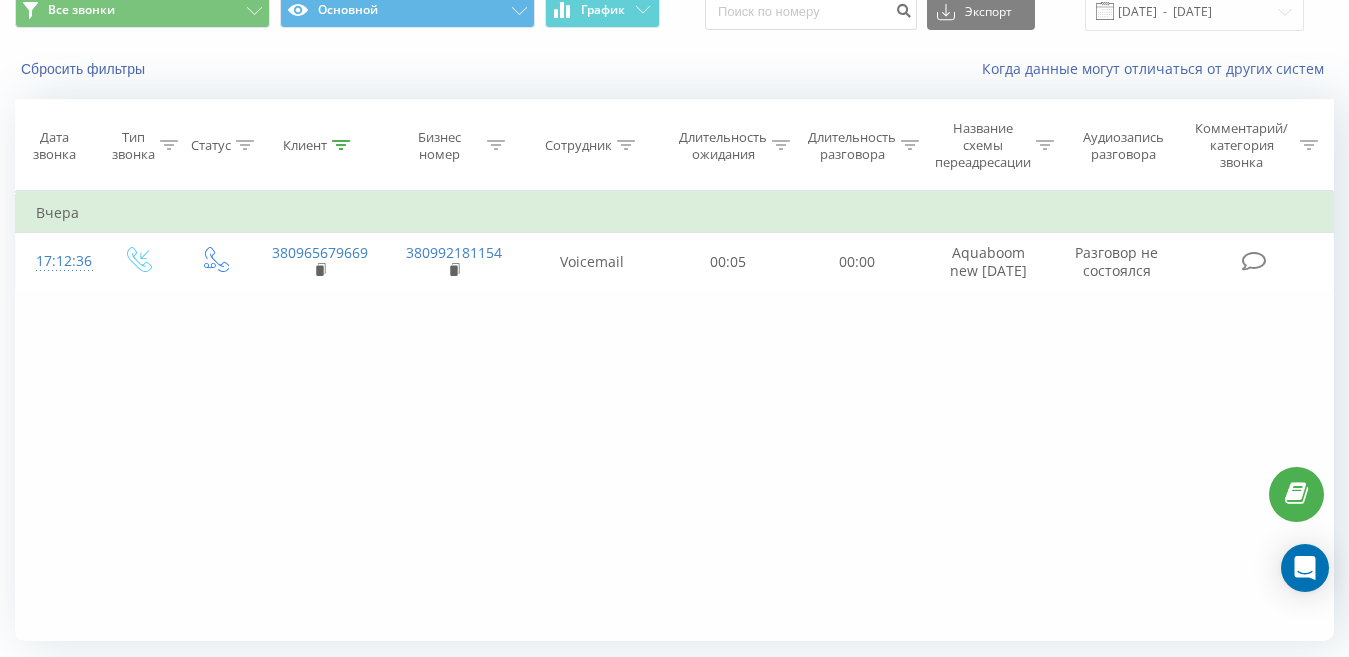 scroll, scrollTop: 0, scrollLeft: 0, axis: both 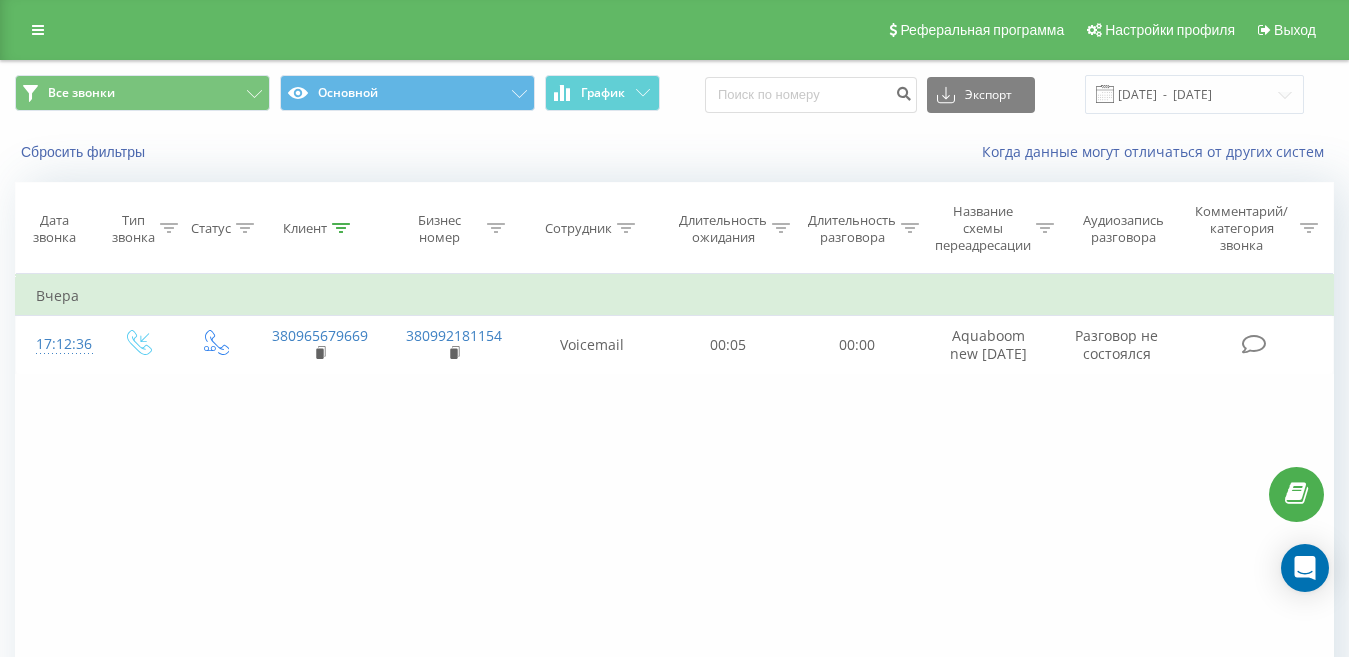 click 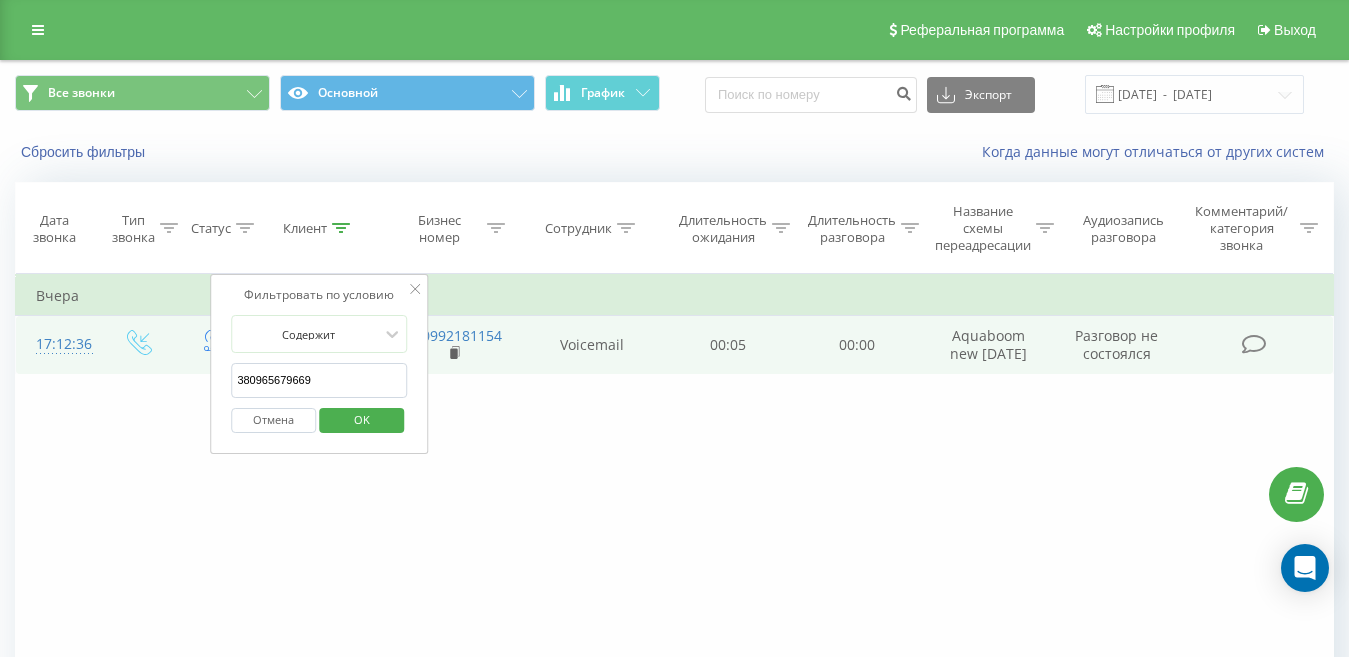 drag, startPoint x: 329, startPoint y: 374, endPoint x: 93, endPoint y: 361, distance: 236.35777 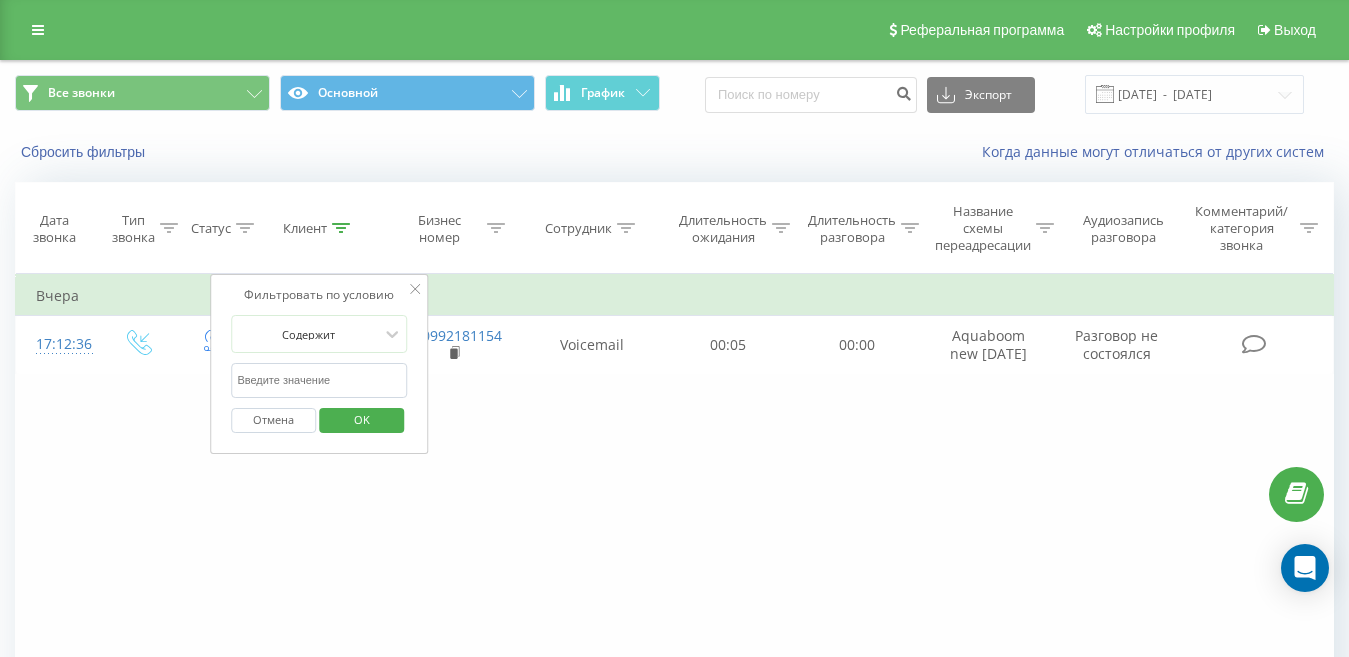 click on "OK" at bounding box center [361, 420] 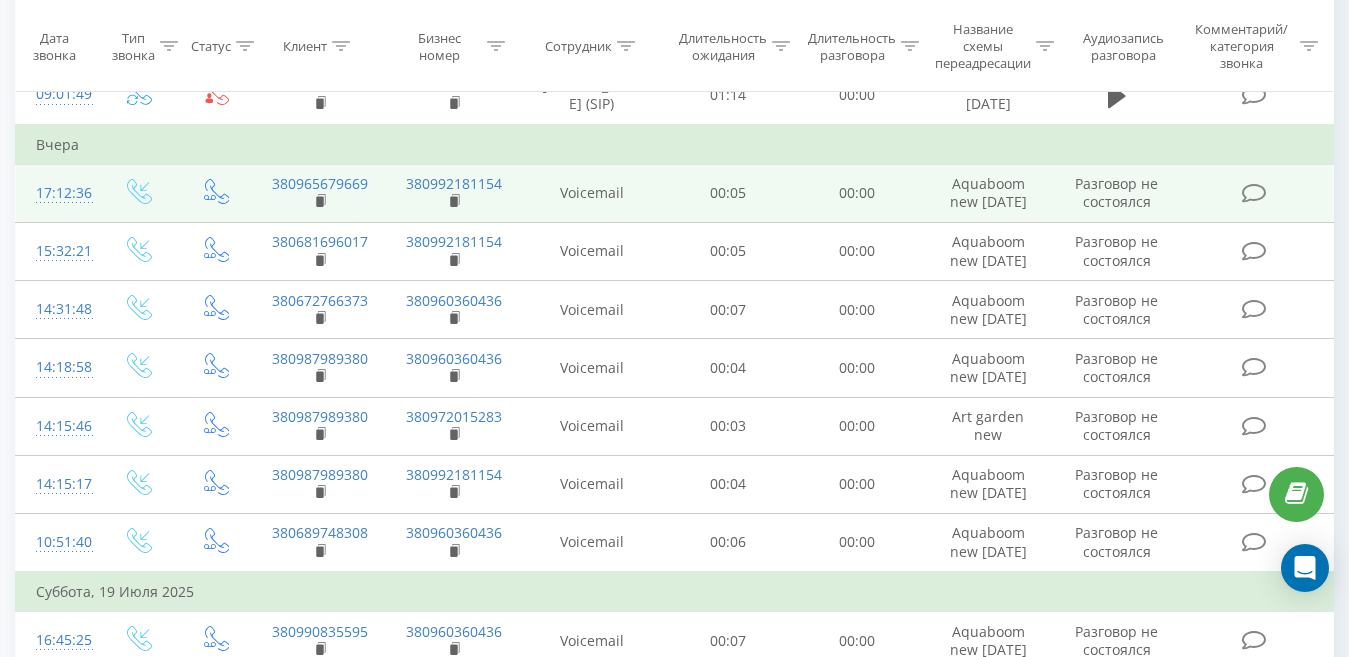 scroll, scrollTop: 600, scrollLeft: 0, axis: vertical 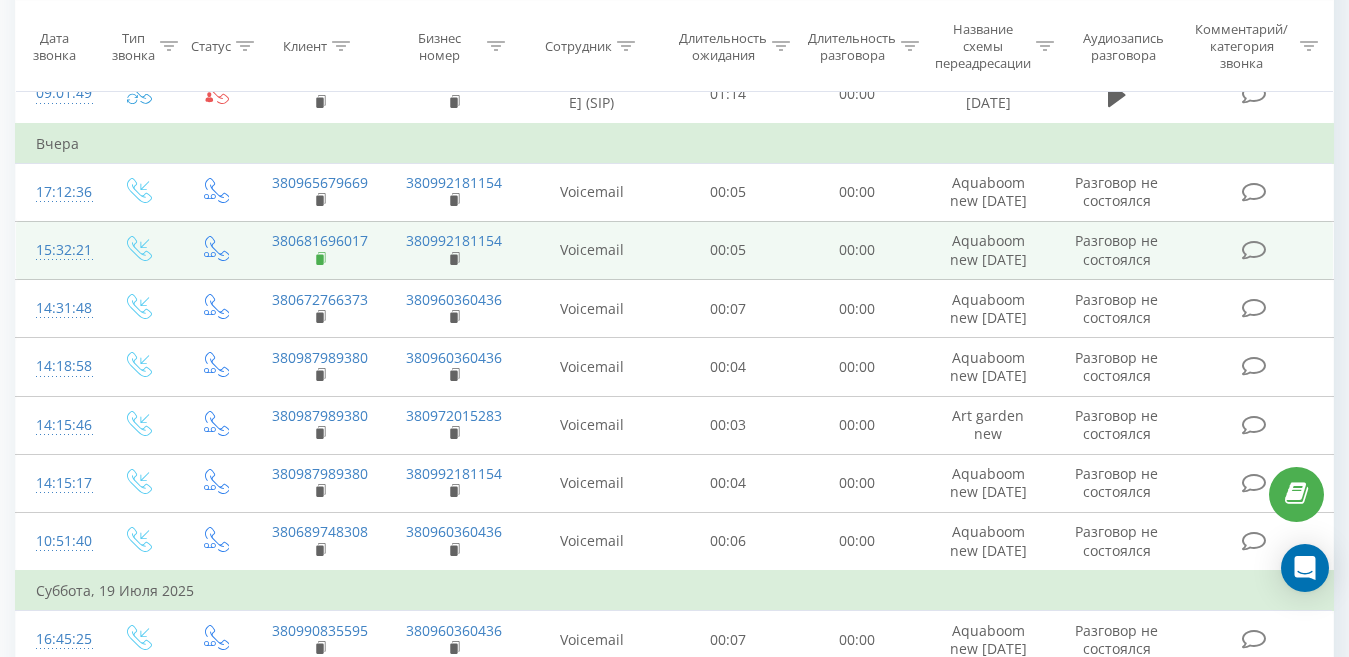 click 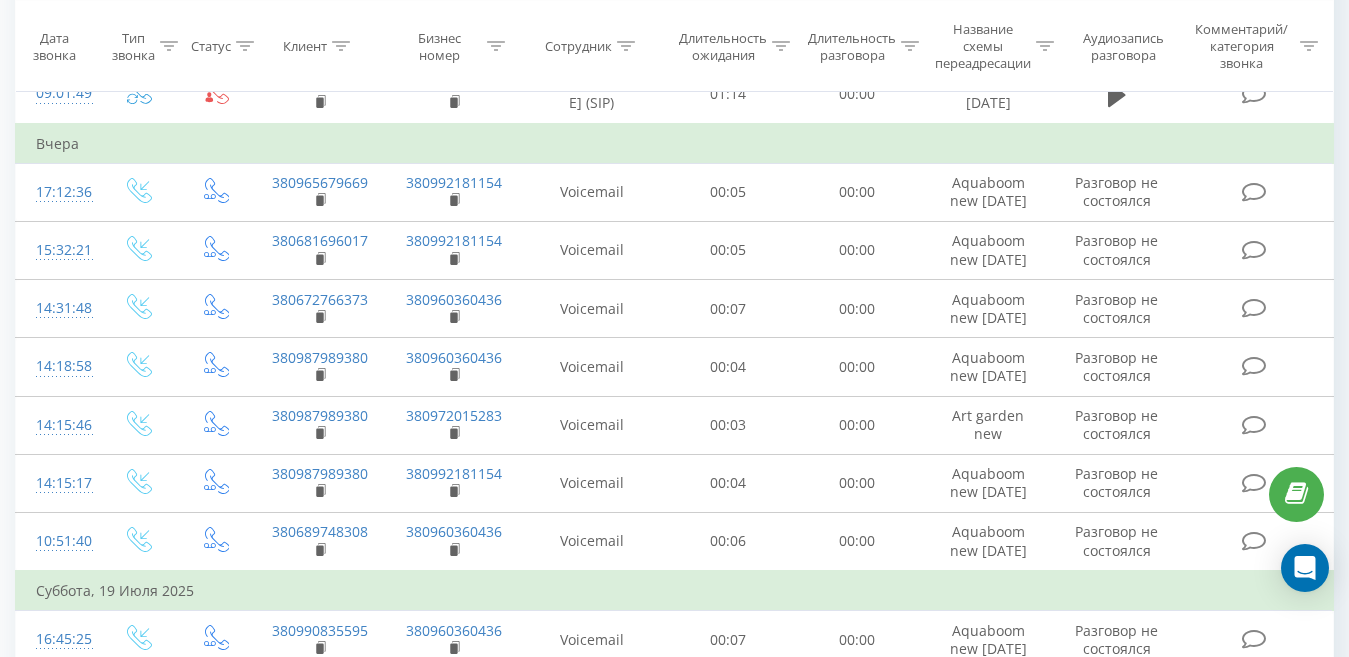 click on "Клиент" at bounding box center (316, 46) 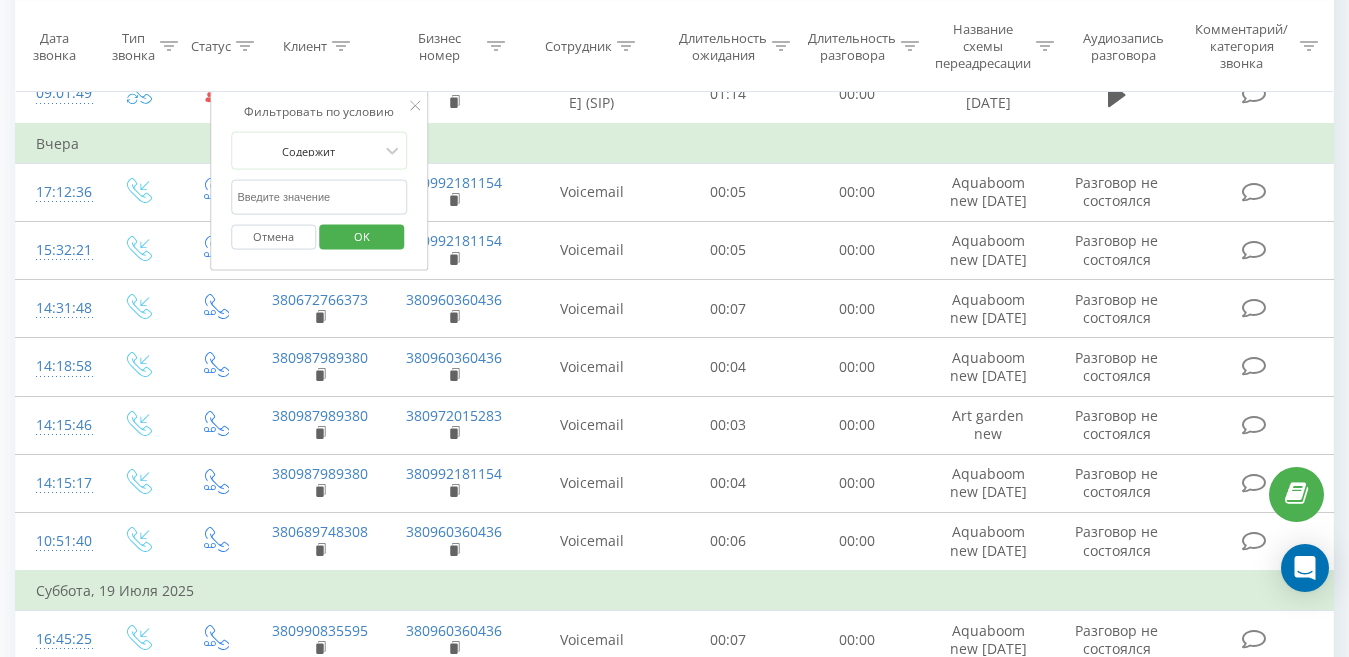 click at bounding box center [319, 197] 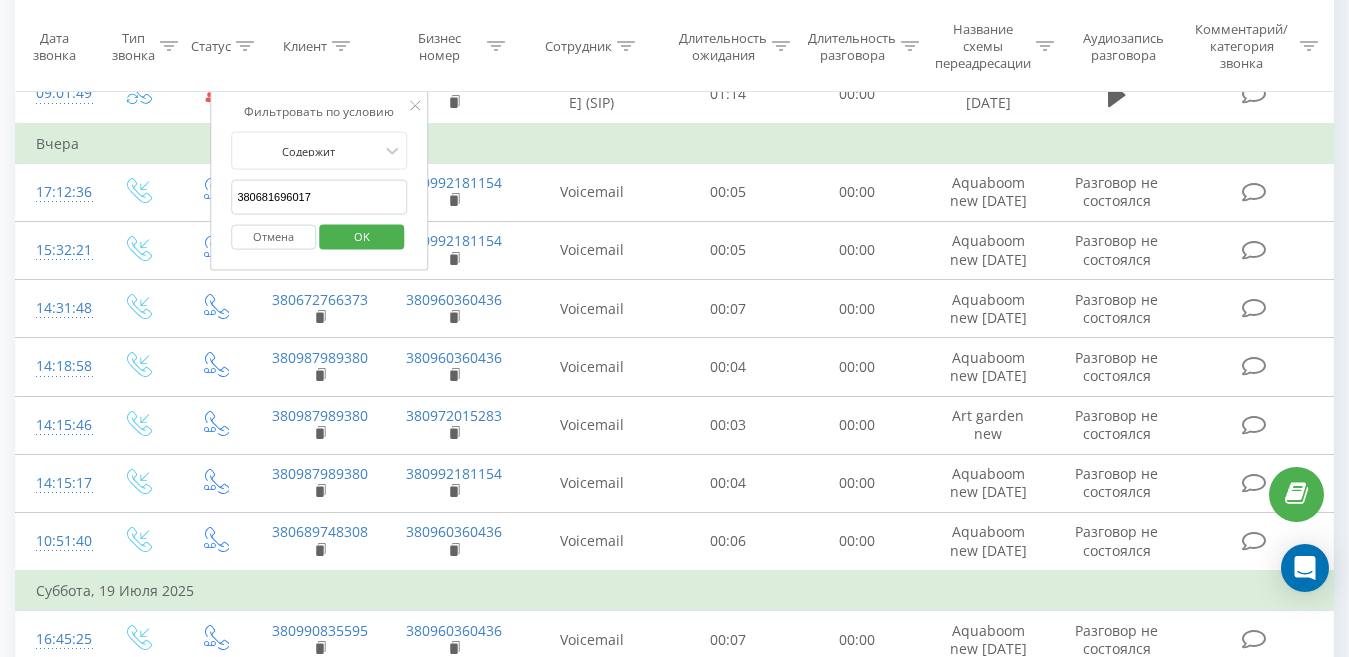 type on "380681696017" 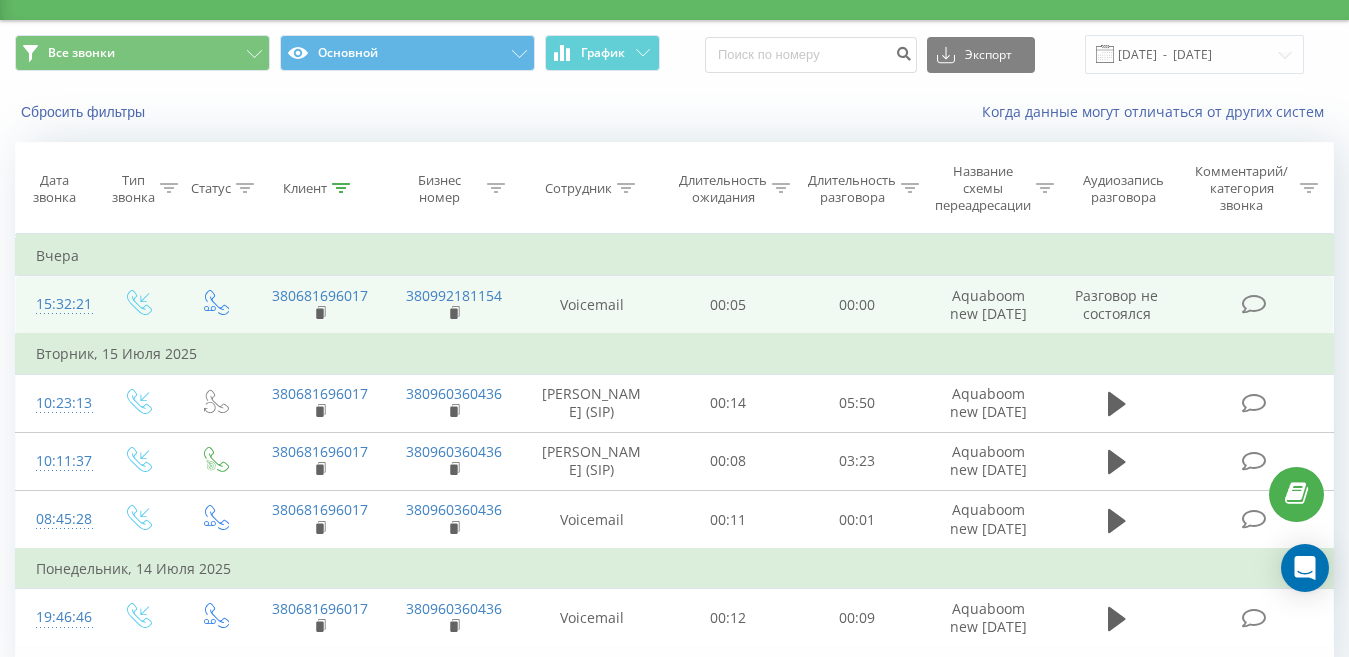 scroll, scrollTop: 0, scrollLeft: 0, axis: both 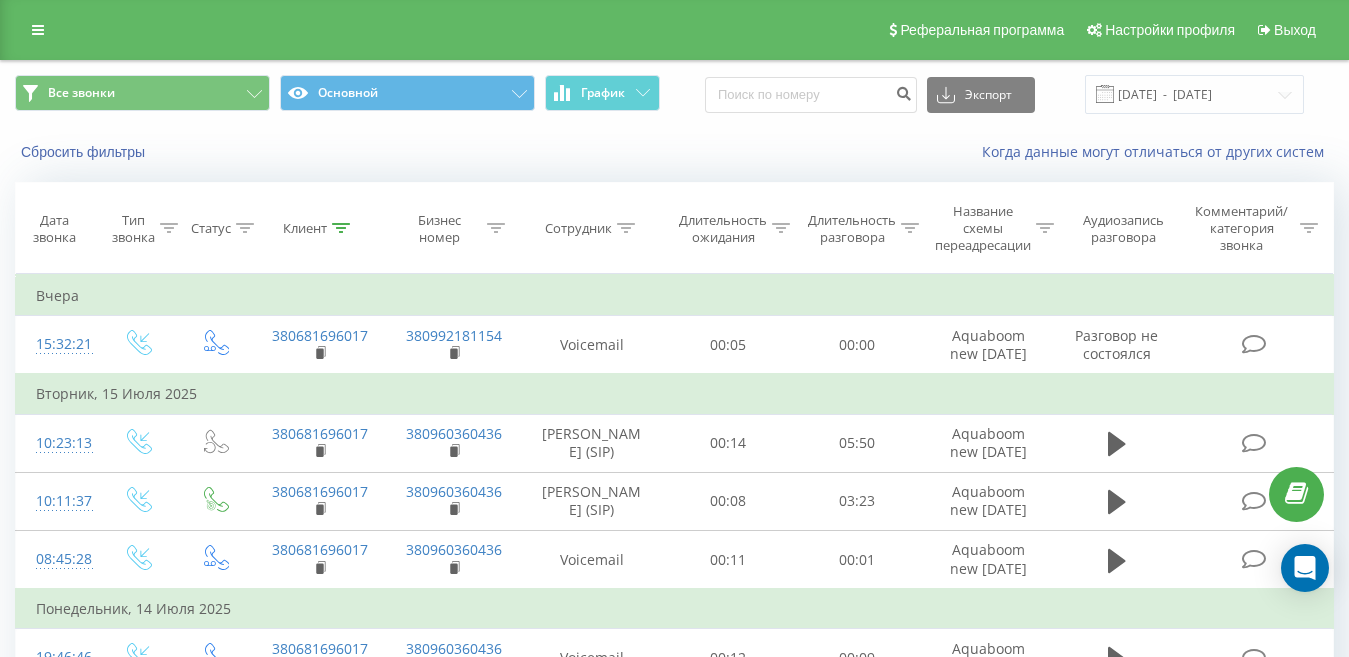 click on "Клиент" at bounding box center (319, 228) 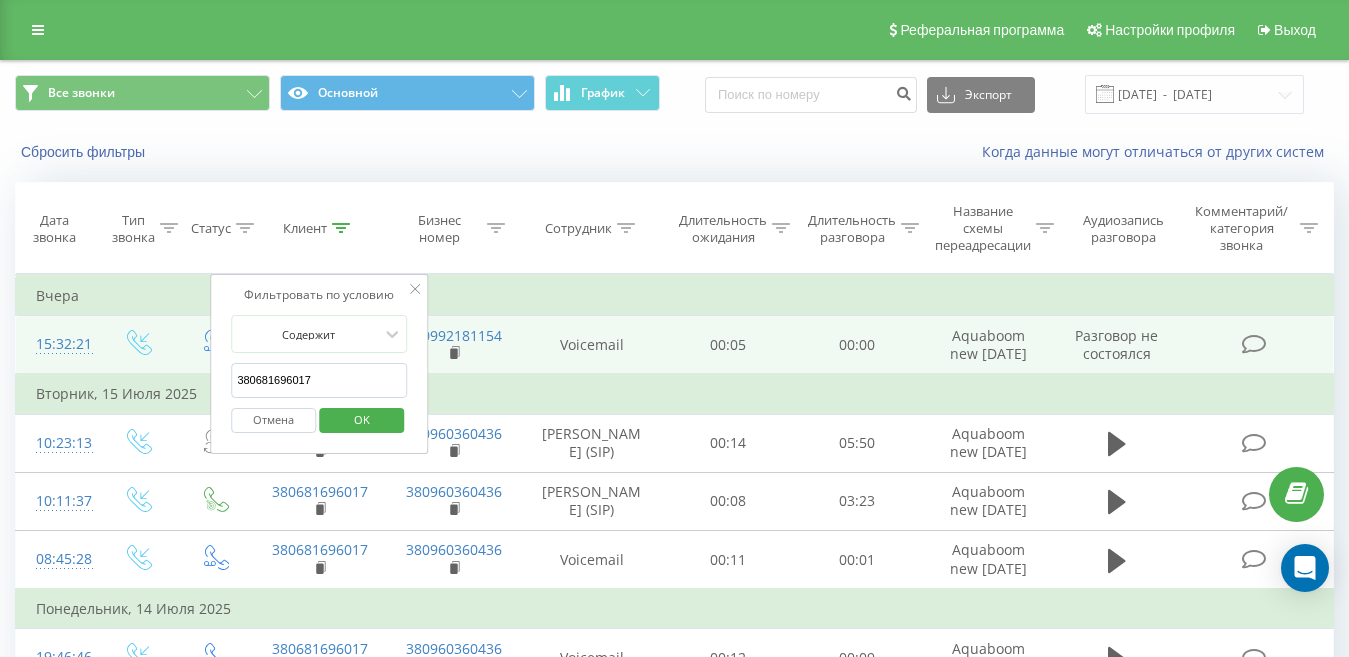 drag, startPoint x: 270, startPoint y: 385, endPoint x: 174, endPoint y: 376, distance: 96.42095 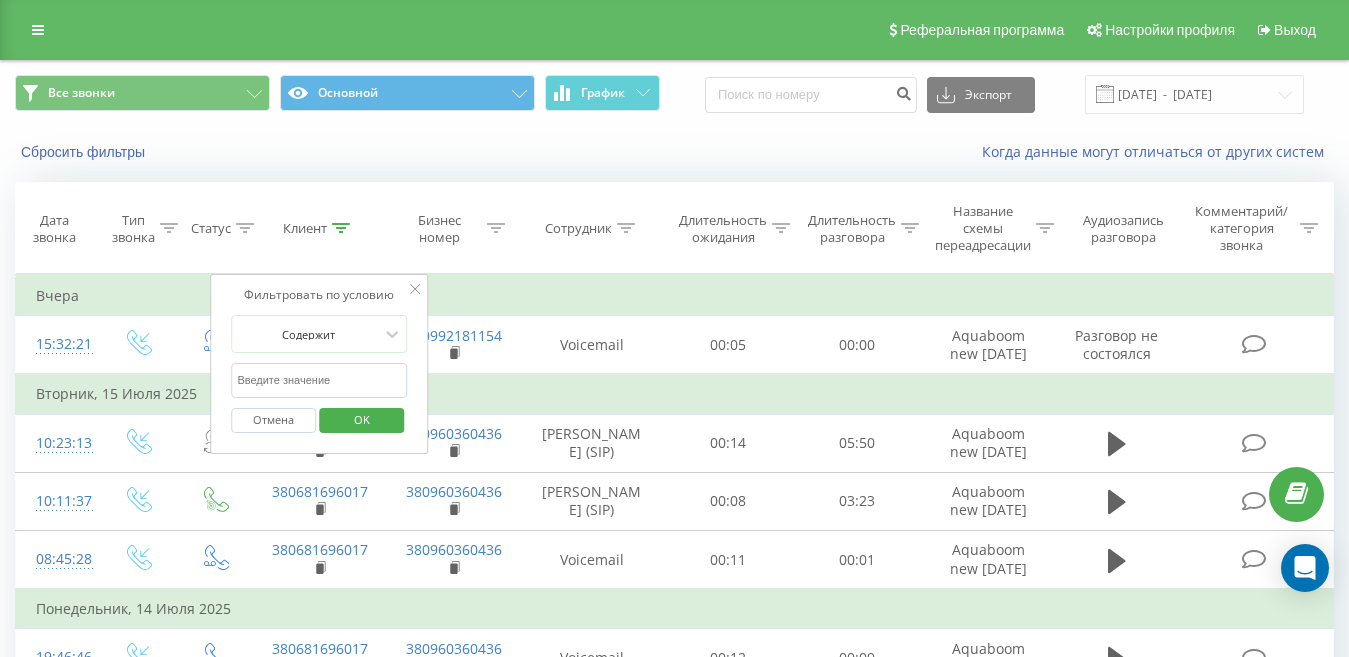 click on "OK" at bounding box center (362, 419) 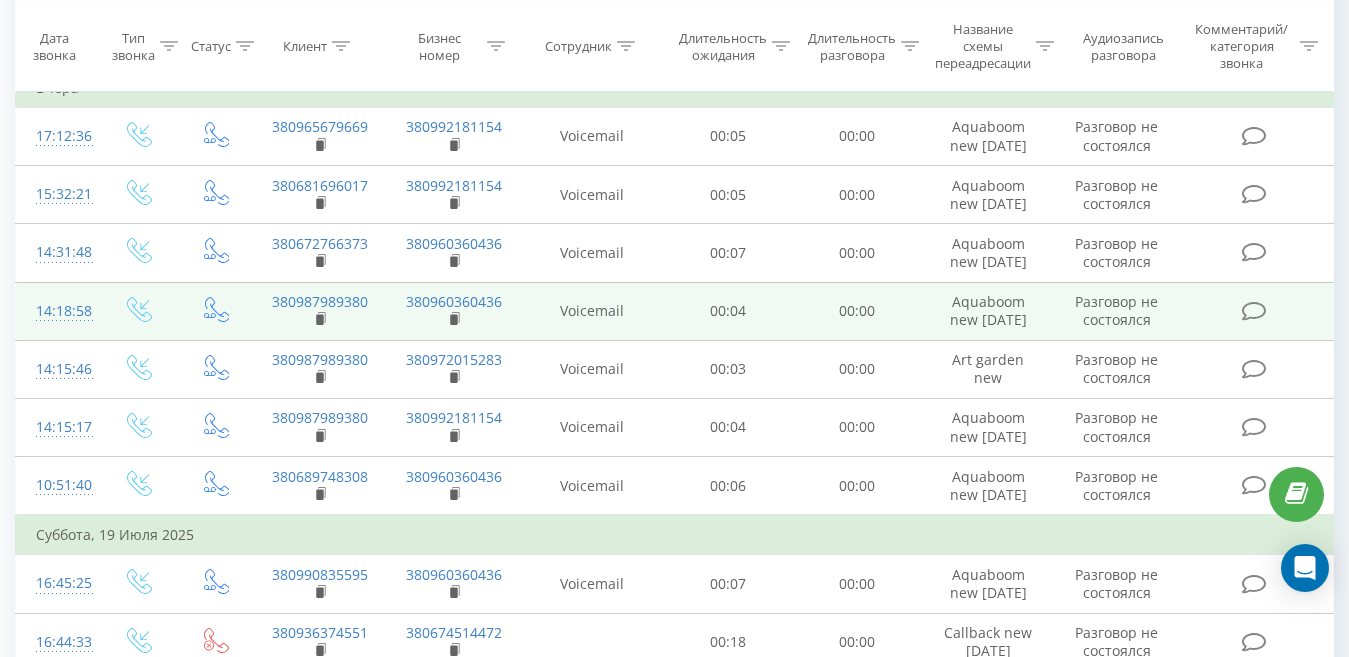 scroll, scrollTop: 700, scrollLeft: 0, axis: vertical 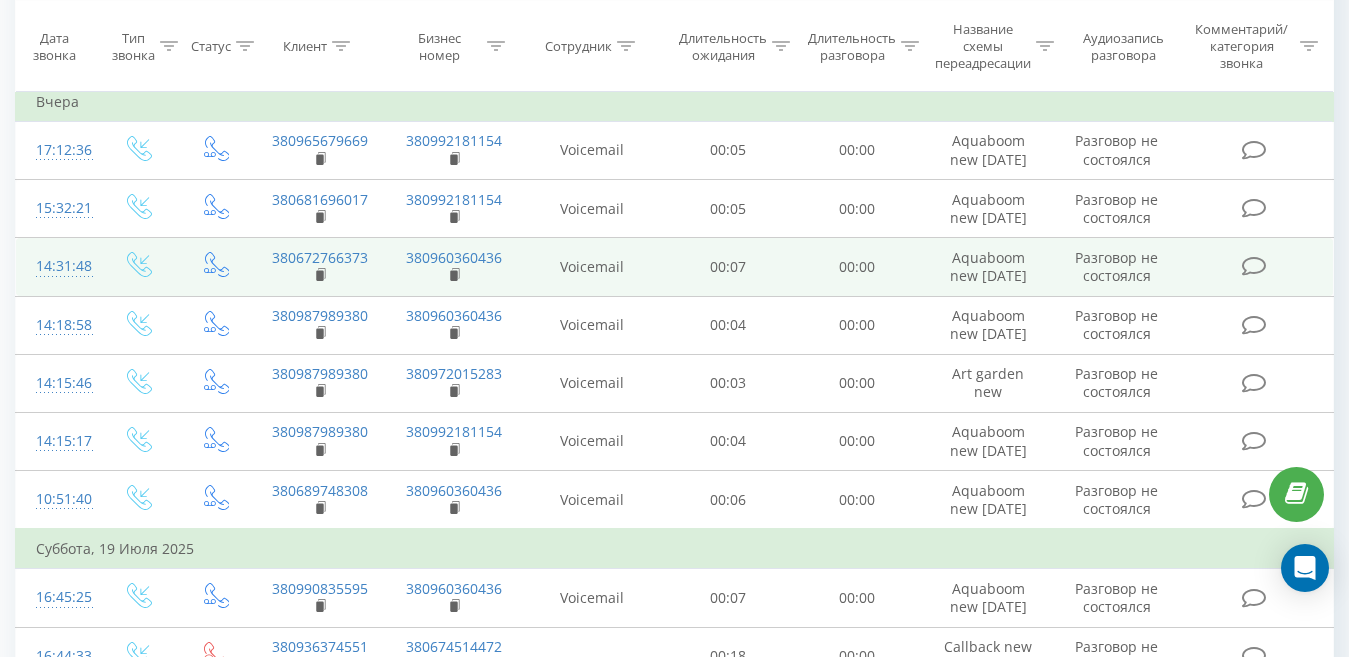 click on "380672766373" at bounding box center [319, 267] 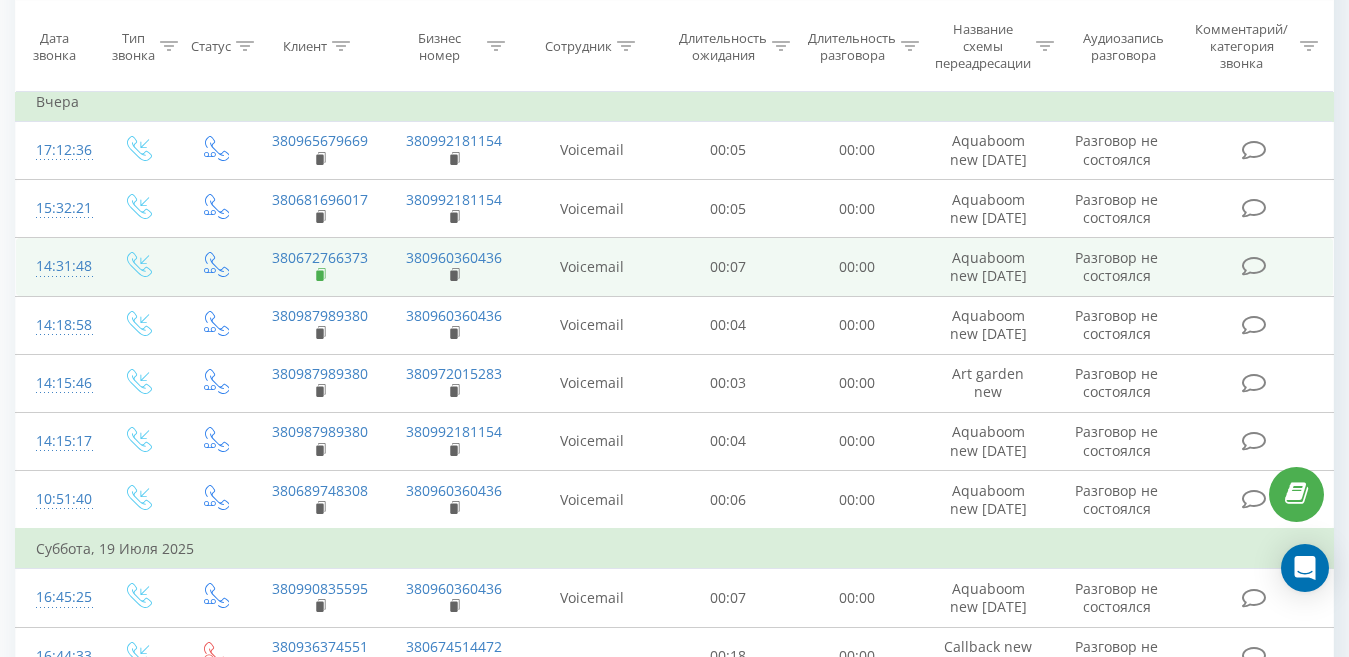 click 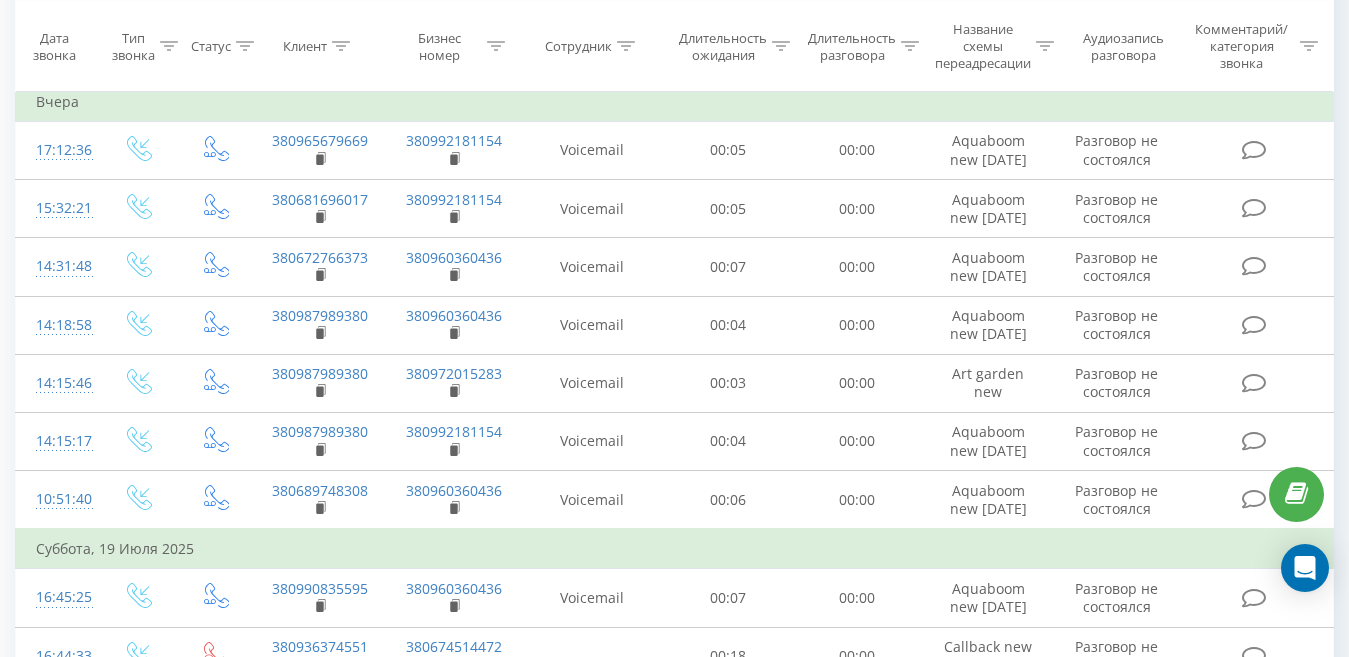 click 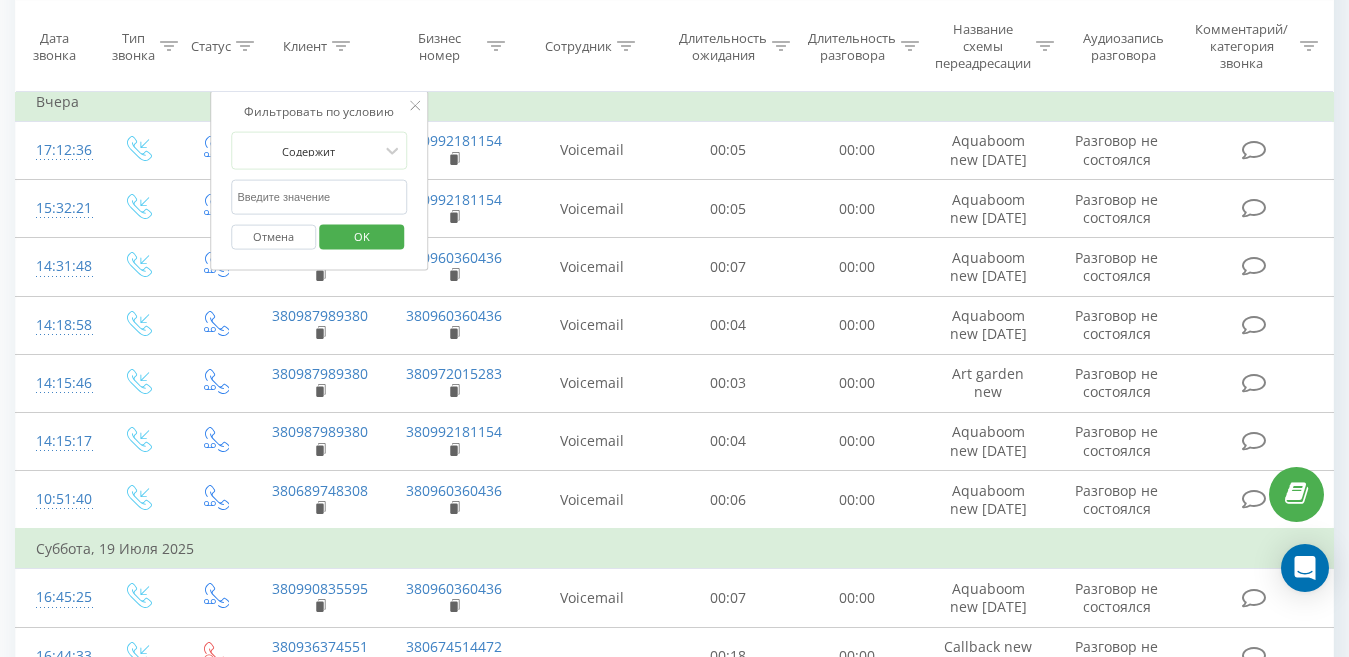 click at bounding box center (319, 197) 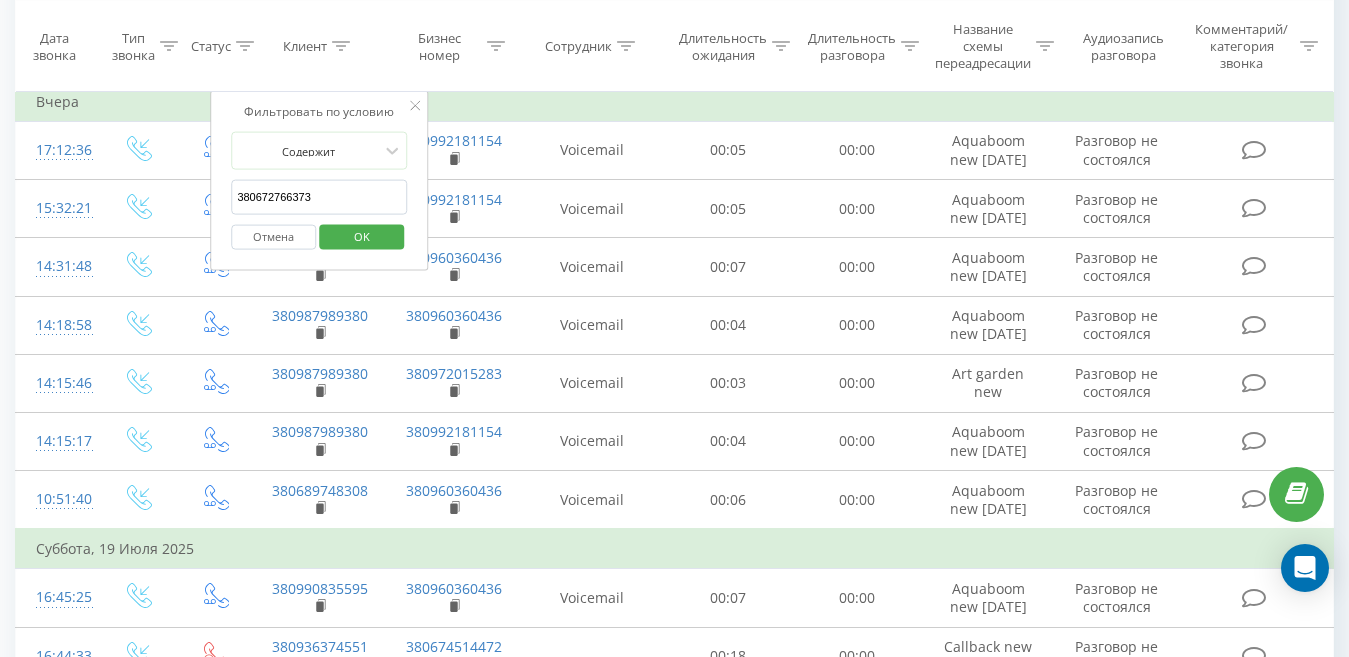 type on "380672766373" 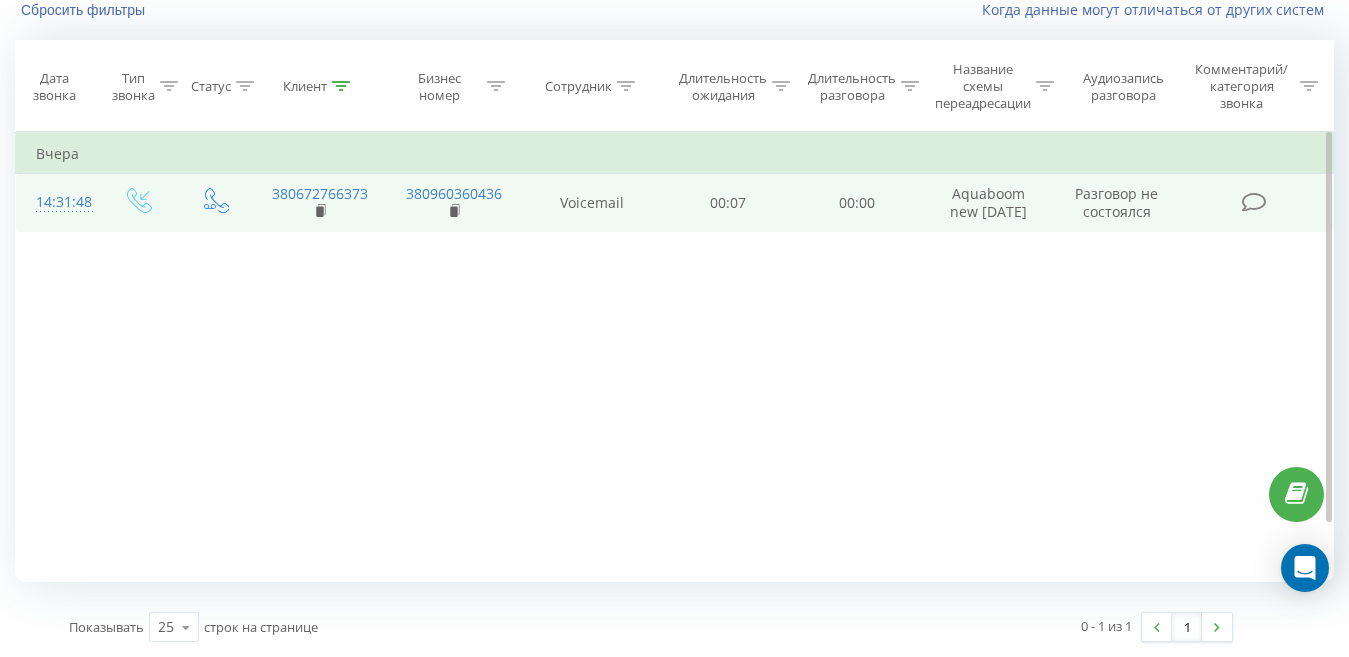 scroll, scrollTop: 142, scrollLeft: 0, axis: vertical 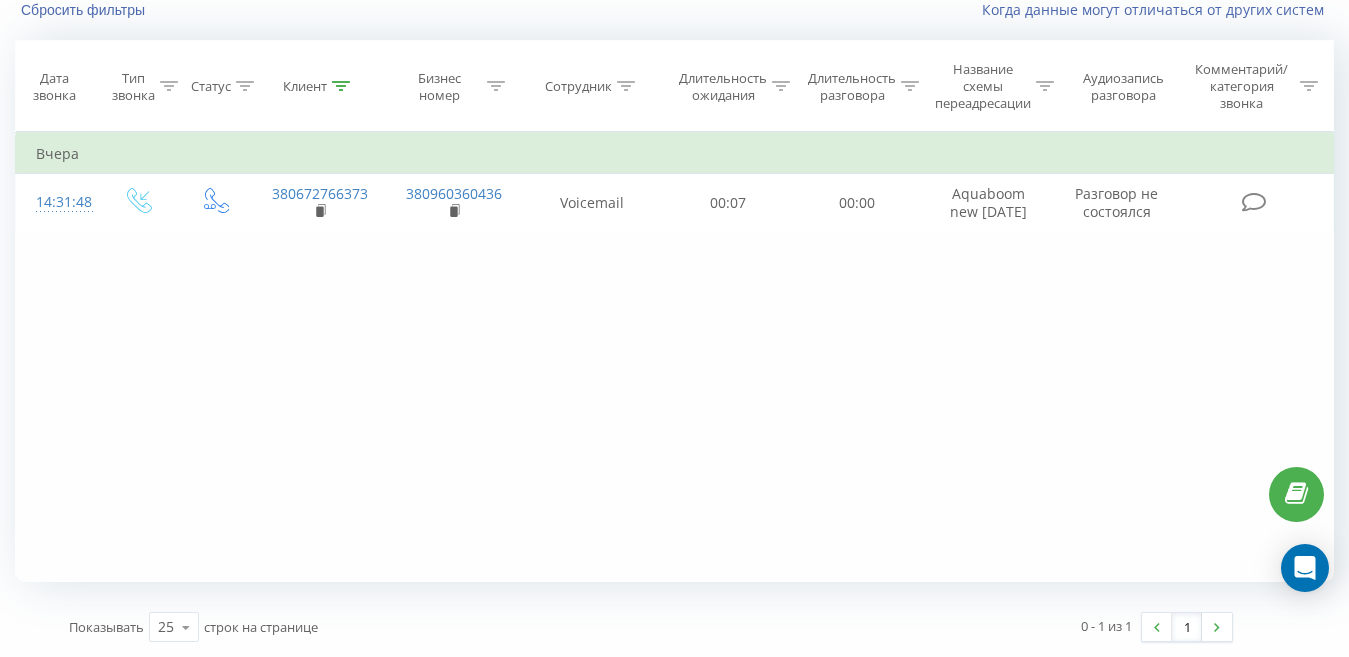 click 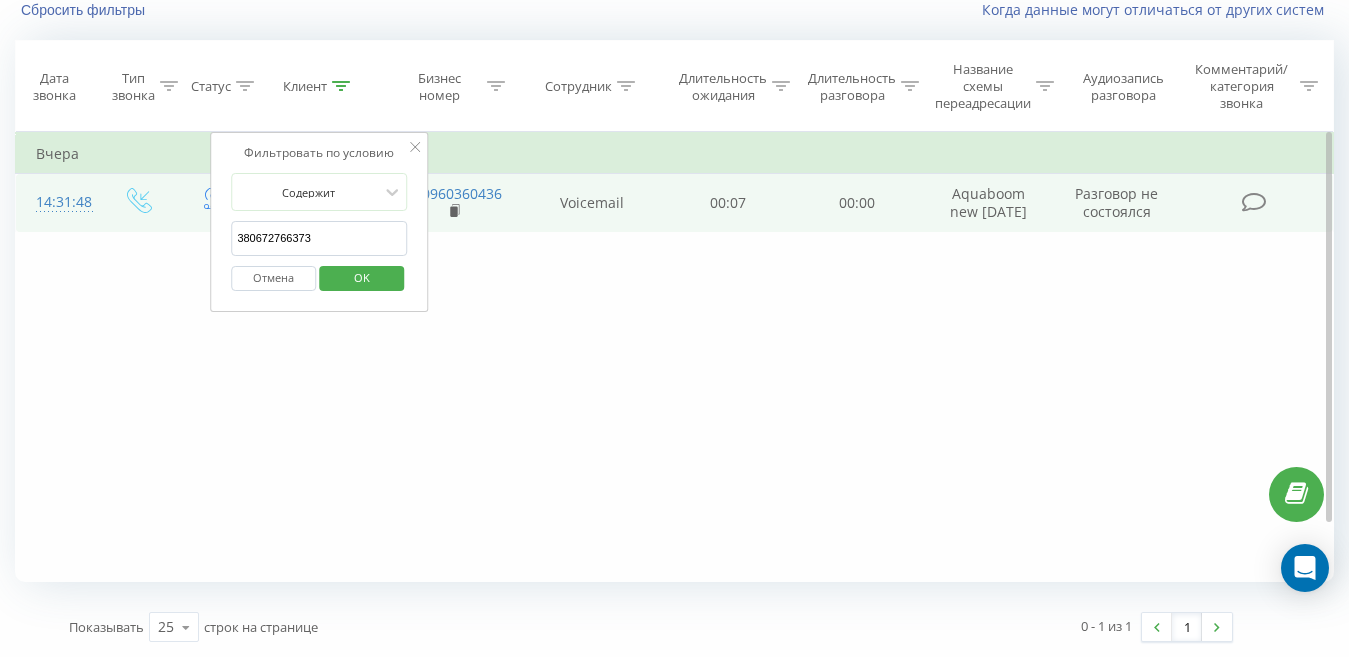 drag, startPoint x: 327, startPoint y: 240, endPoint x: 159, endPoint y: 215, distance: 169.84993 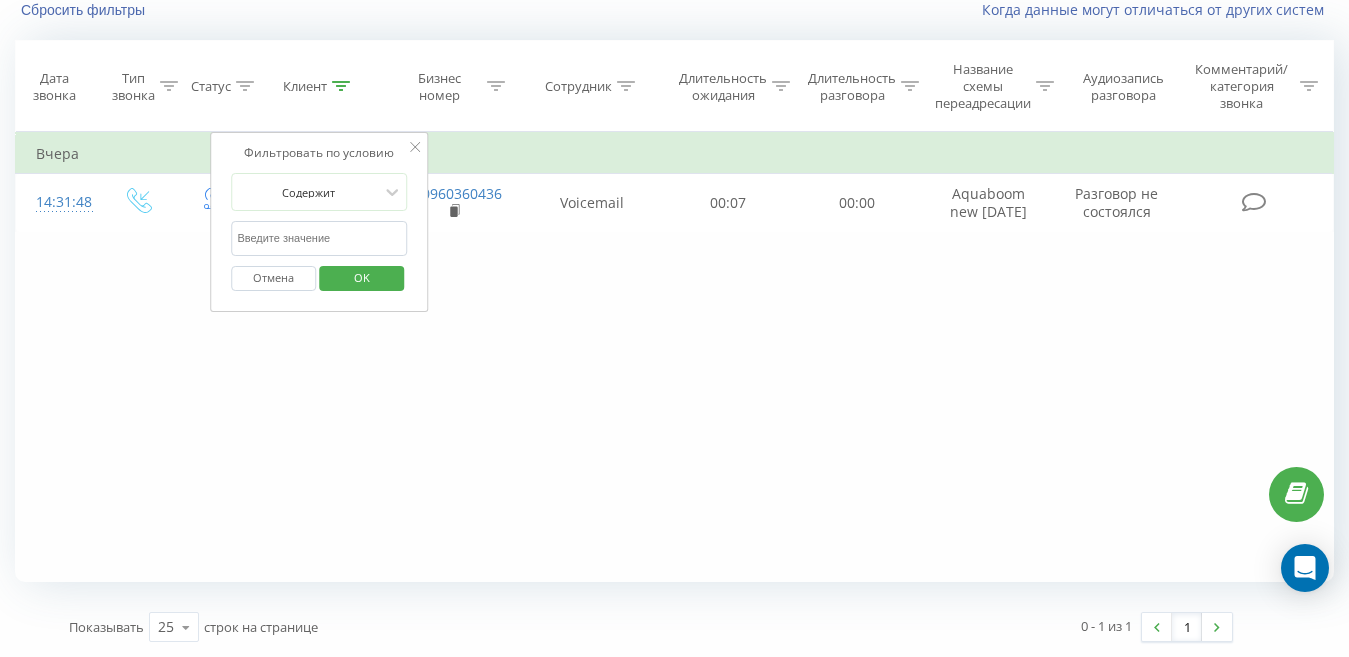 click on "OK" at bounding box center [362, 277] 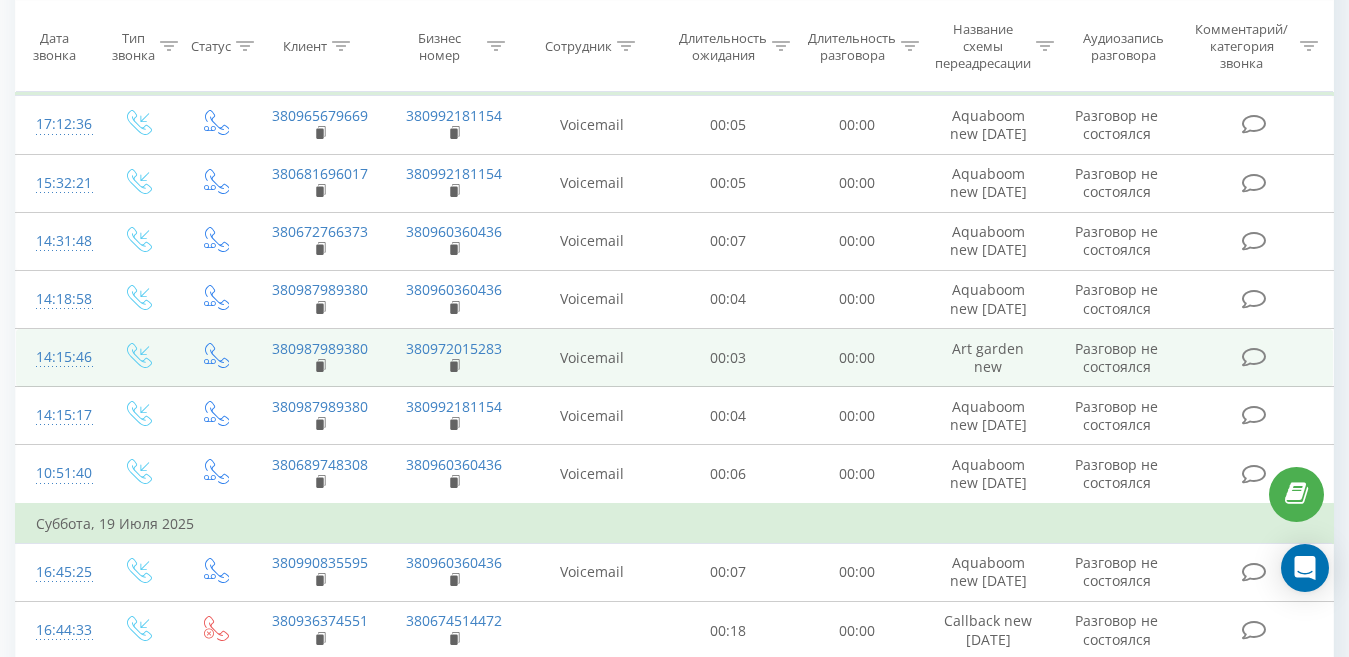 scroll, scrollTop: 942, scrollLeft: 0, axis: vertical 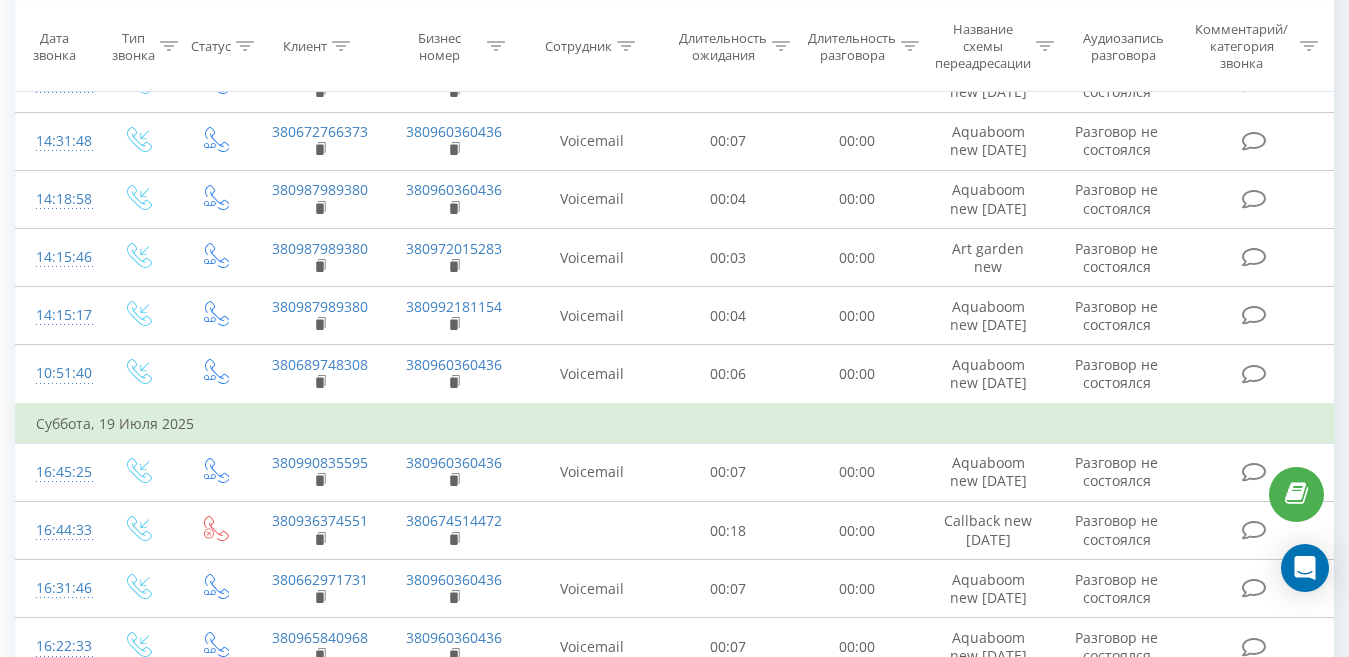 click at bounding box center (341, 46) 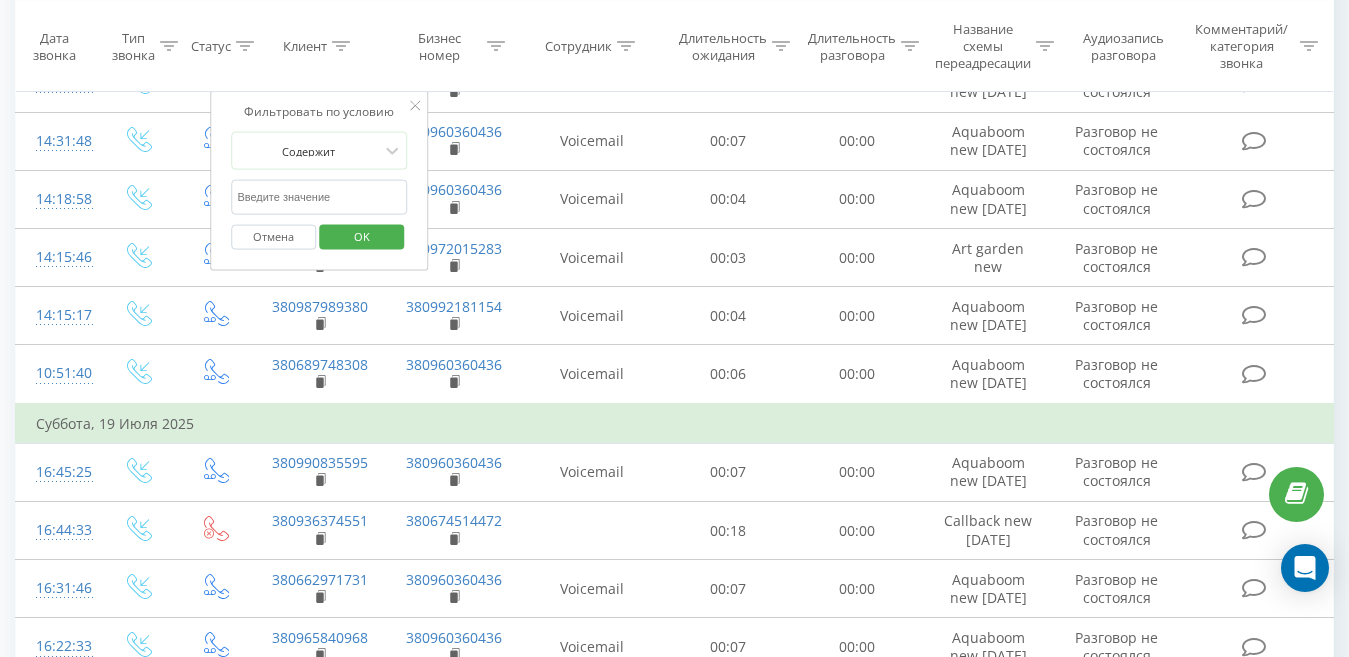 click at bounding box center [319, 197] 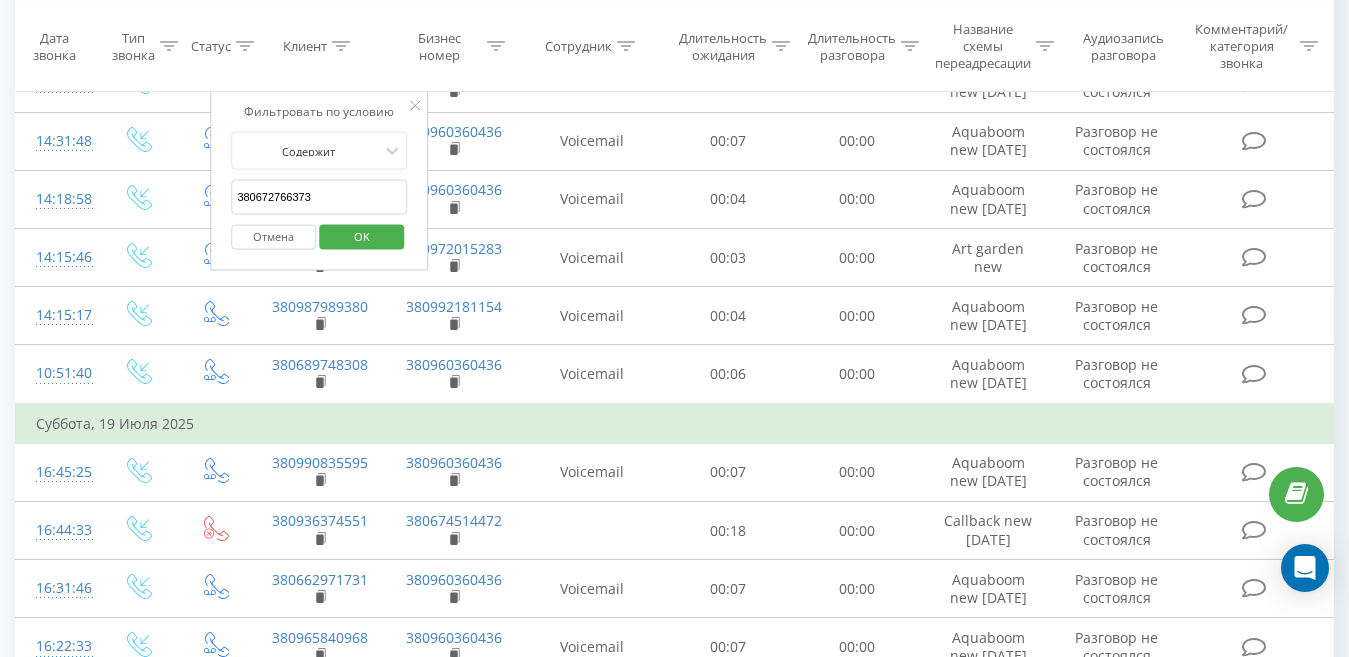 click on "Фильтровать по условию Содержит 380672766373 Отмена OK" at bounding box center (319, 181) 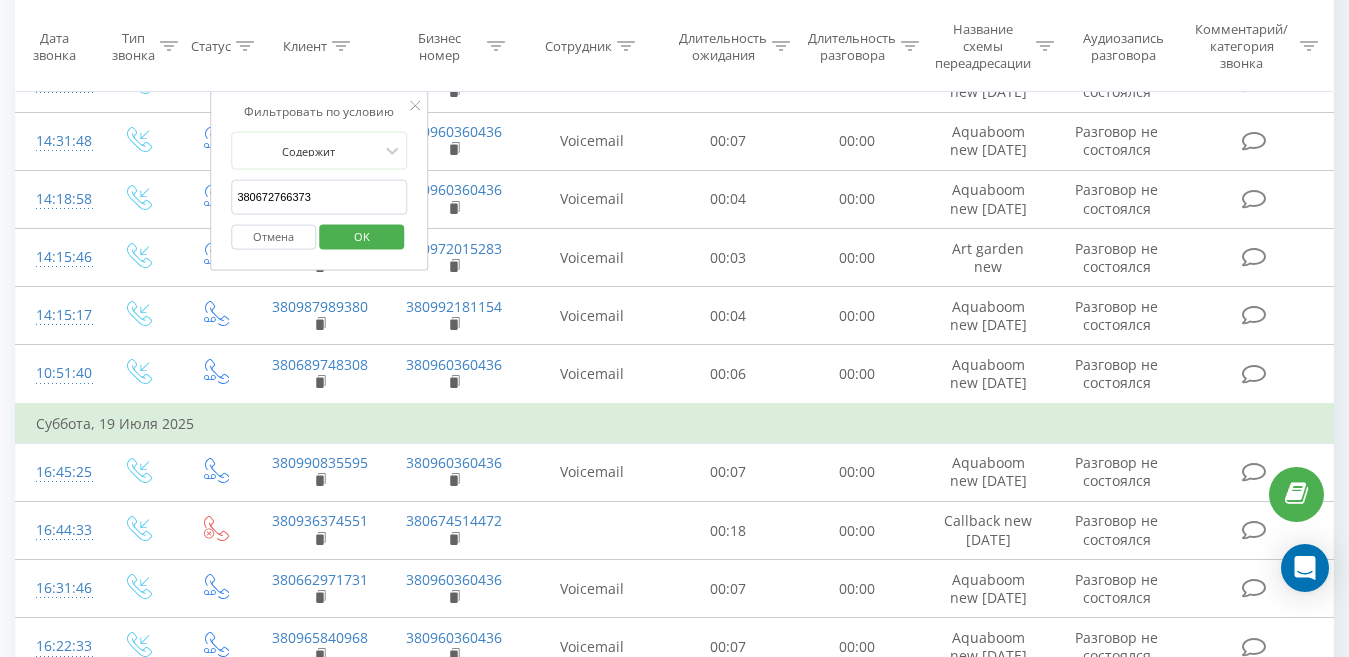 click on "Отмена" at bounding box center (273, 236) 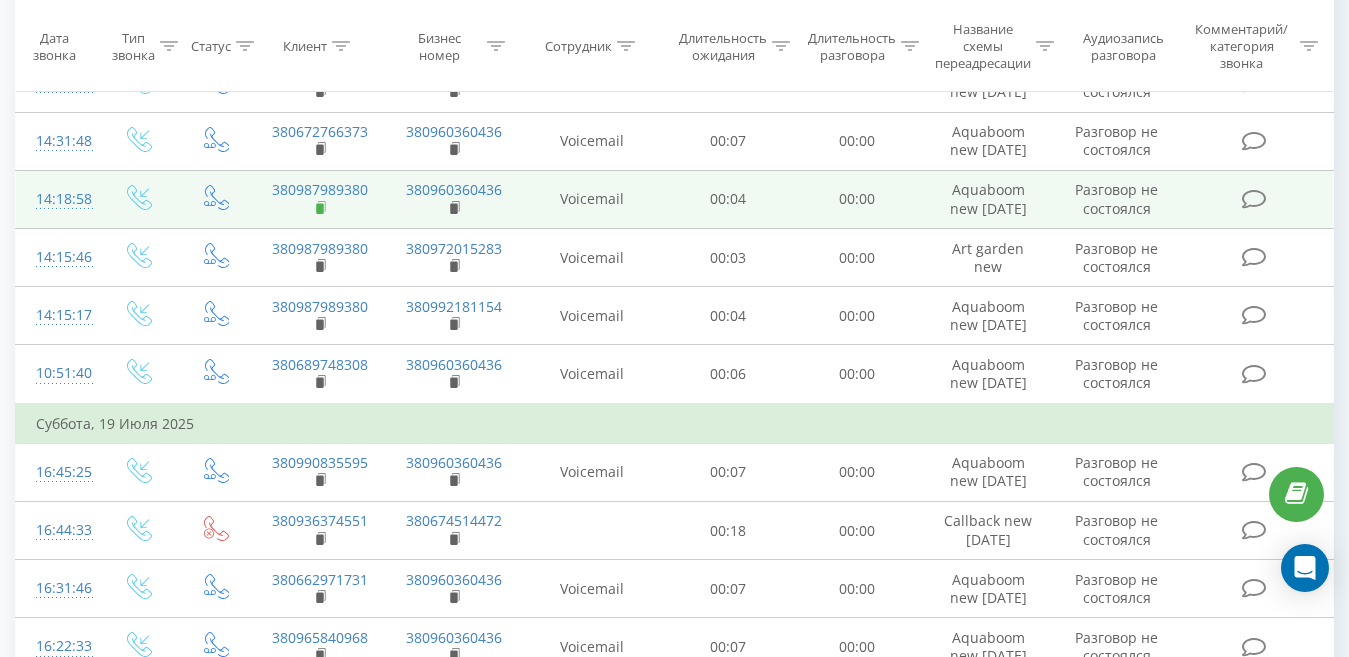 click 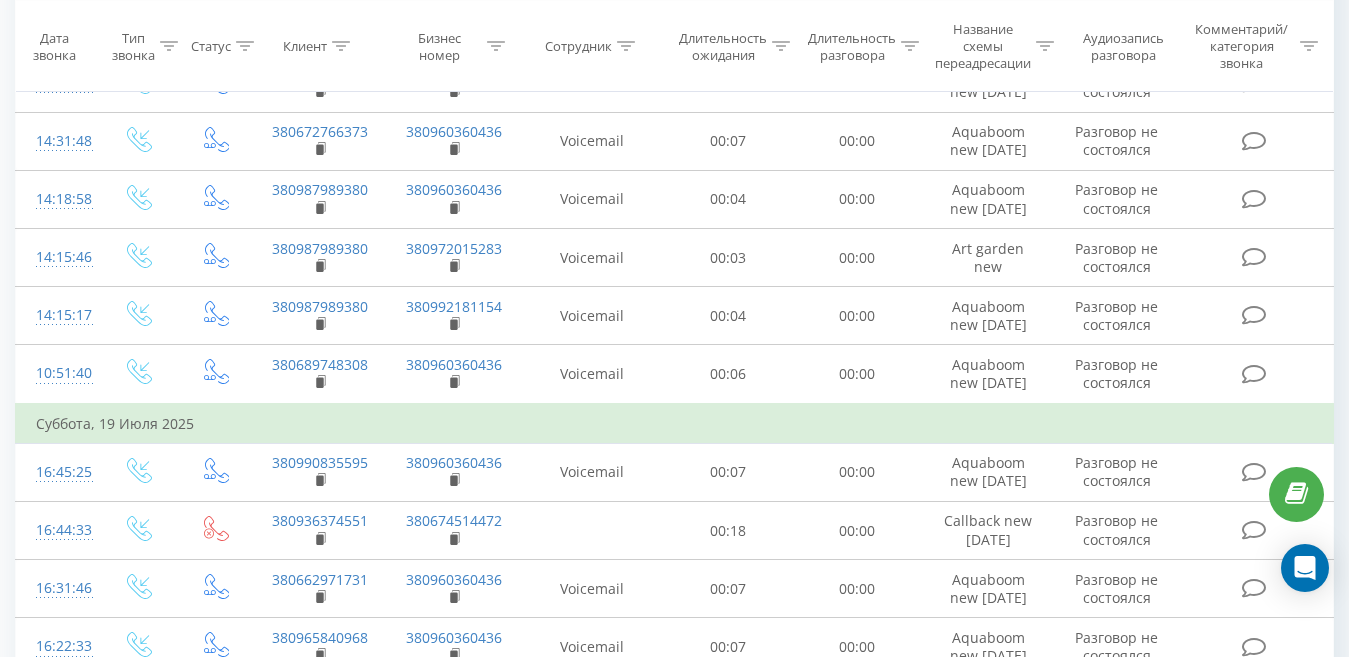 click 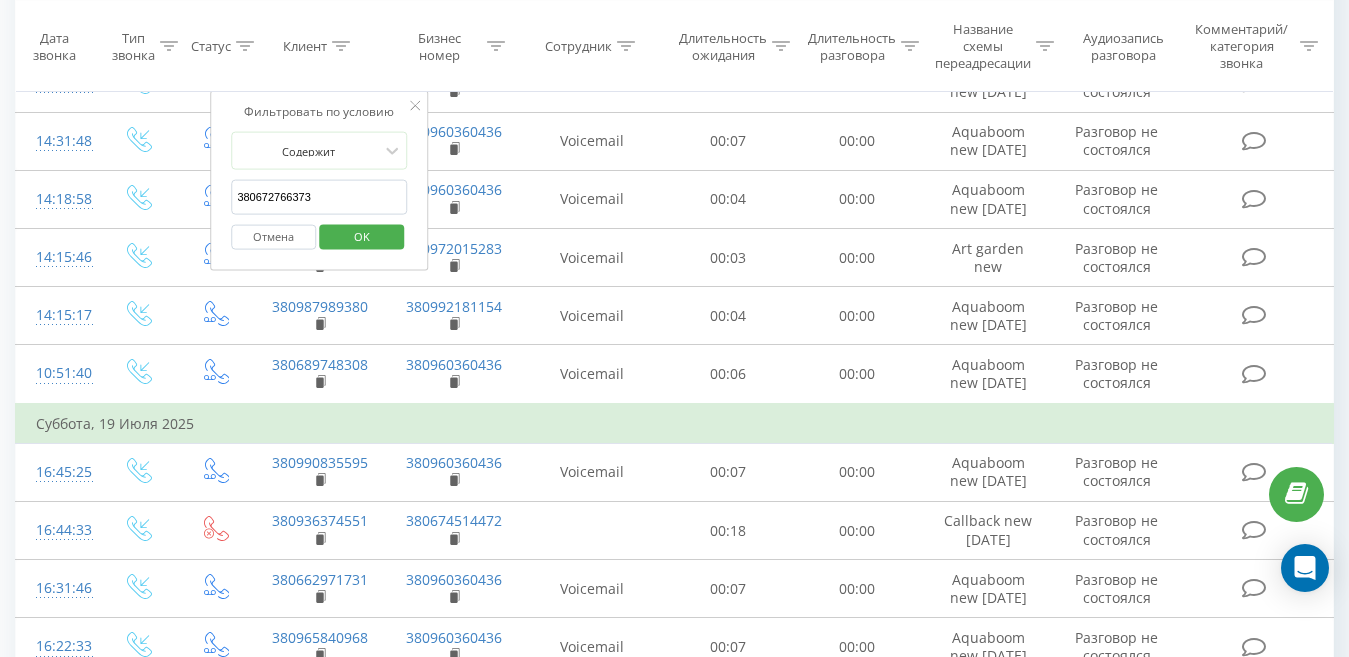 click on "380672766373" at bounding box center [319, 197] 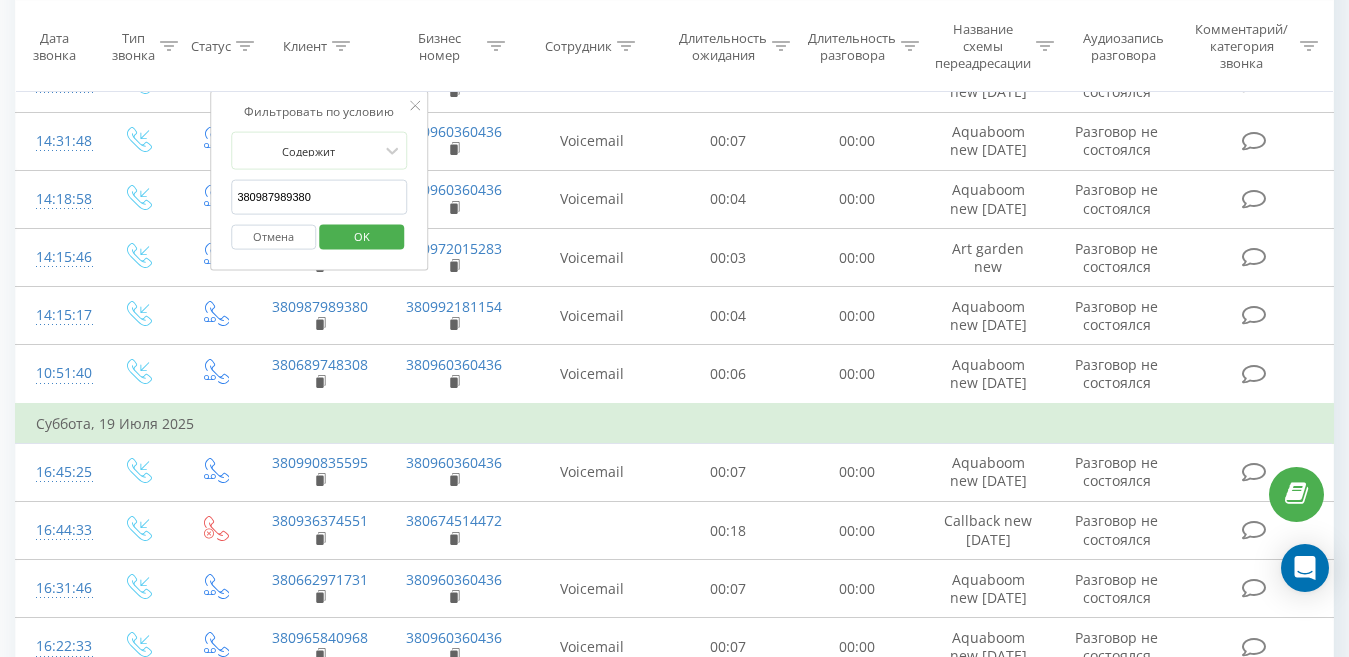 type on "380987989380" 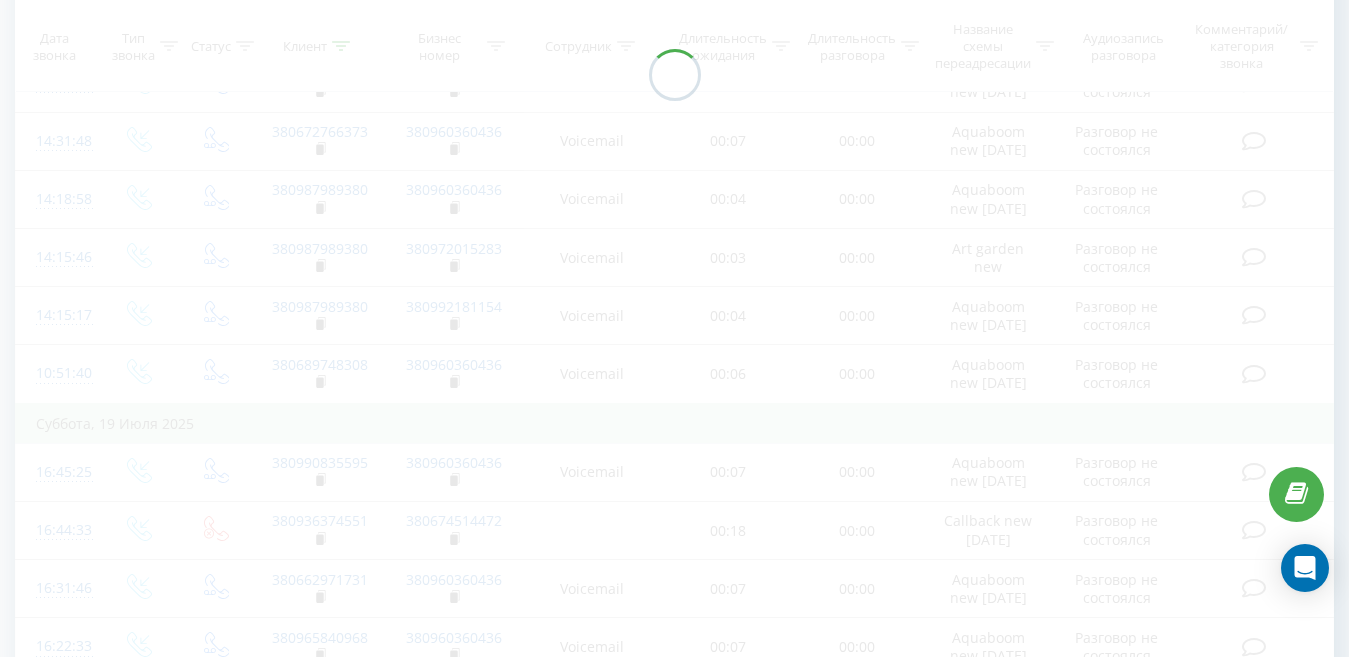 scroll, scrollTop: 142, scrollLeft: 0, axis: vertical 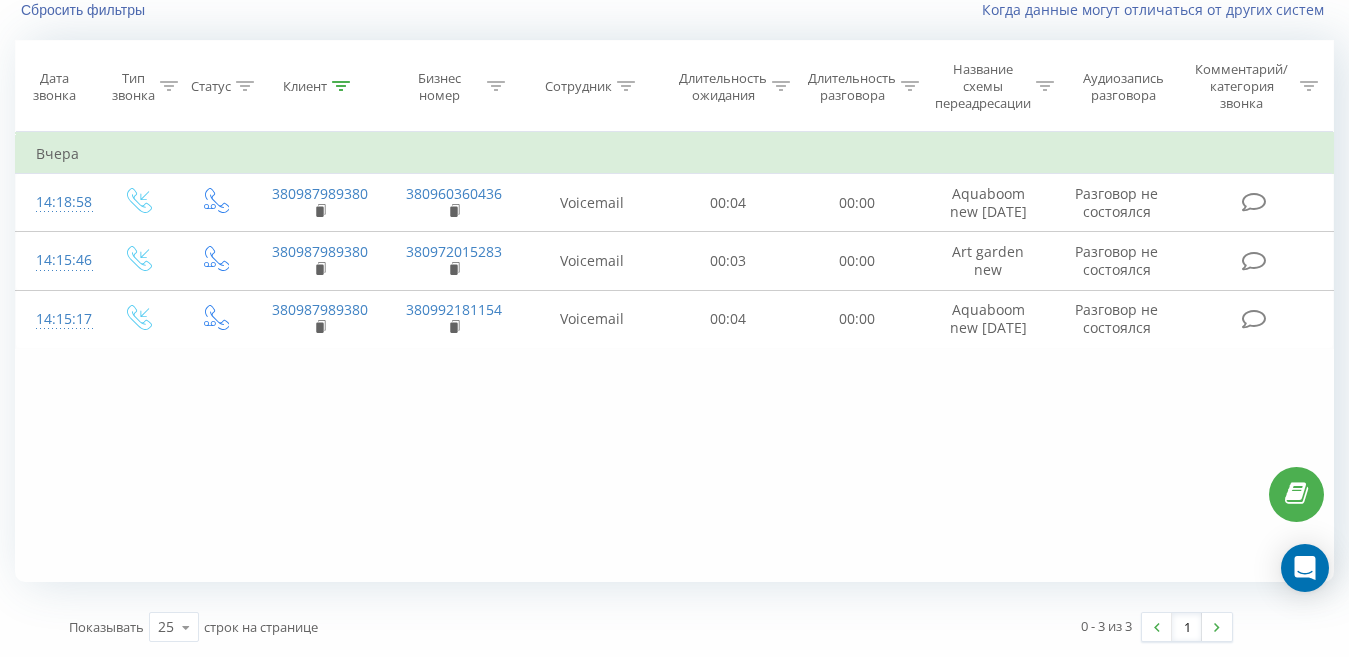 click 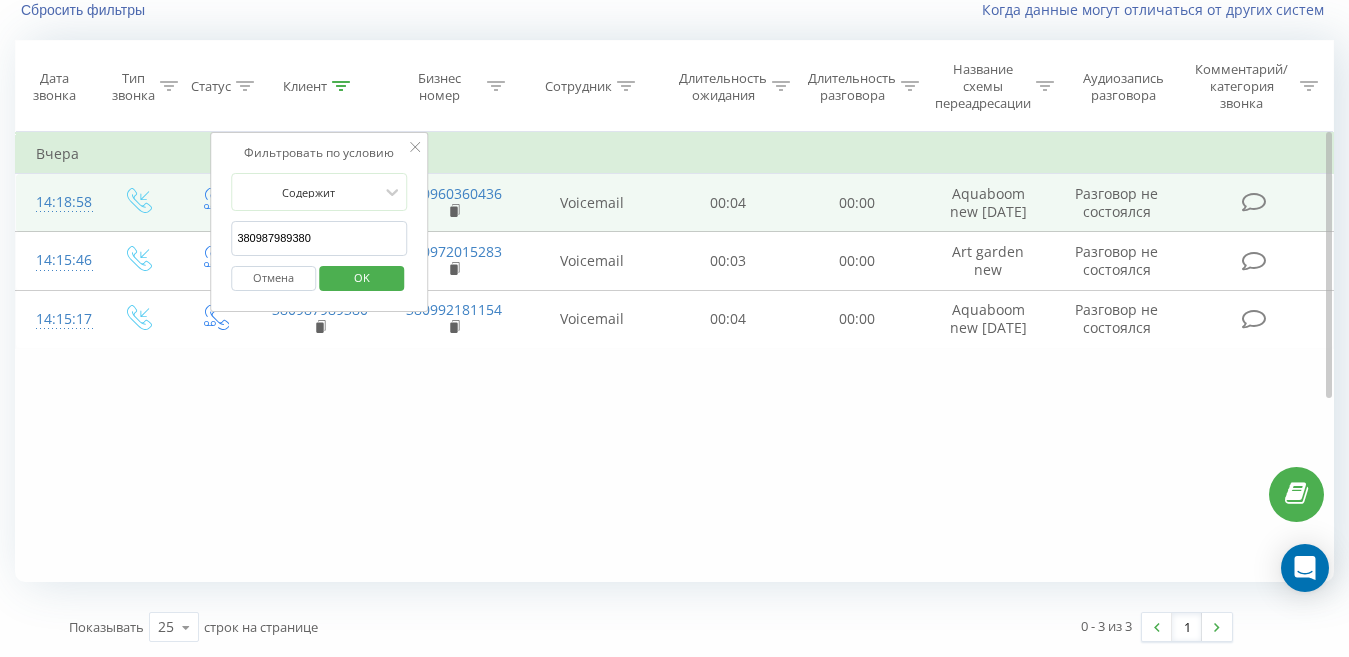 drag, startPoint x: 336, startPoint y: 234, endPoint x: 132, endPoint y: 223, distance: 204.29636 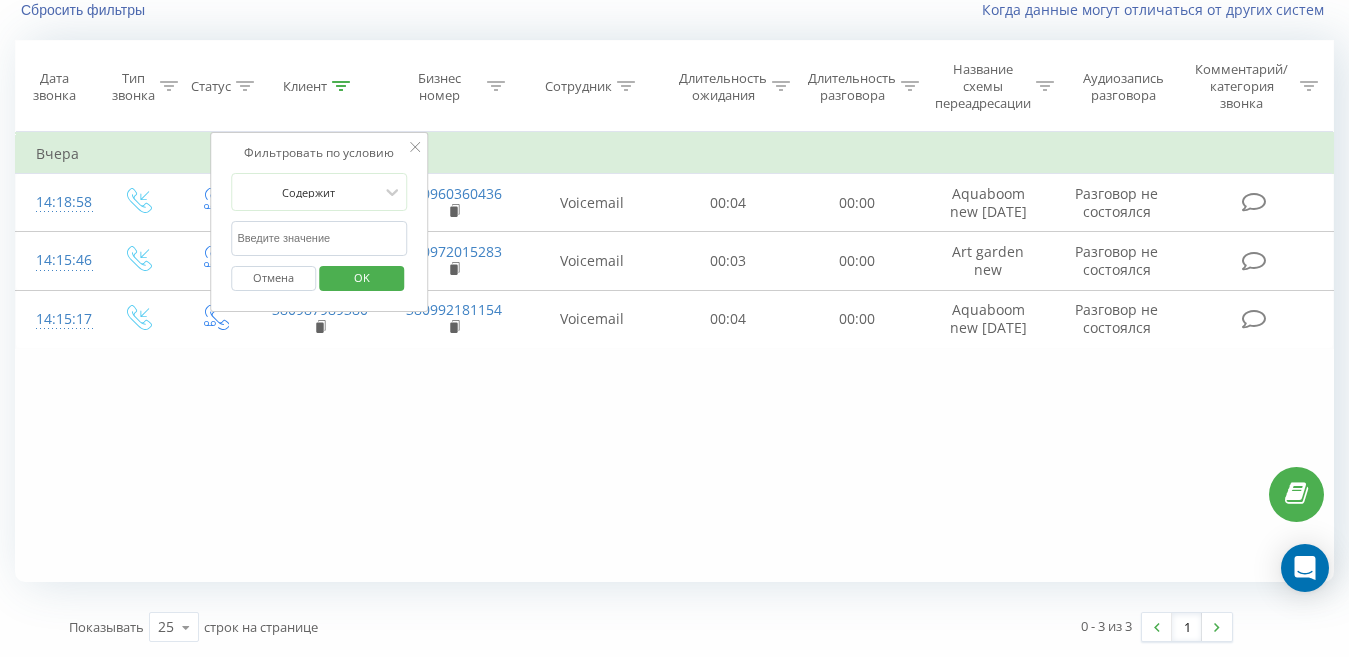 click on "OK" at bounding box center (362, 277) 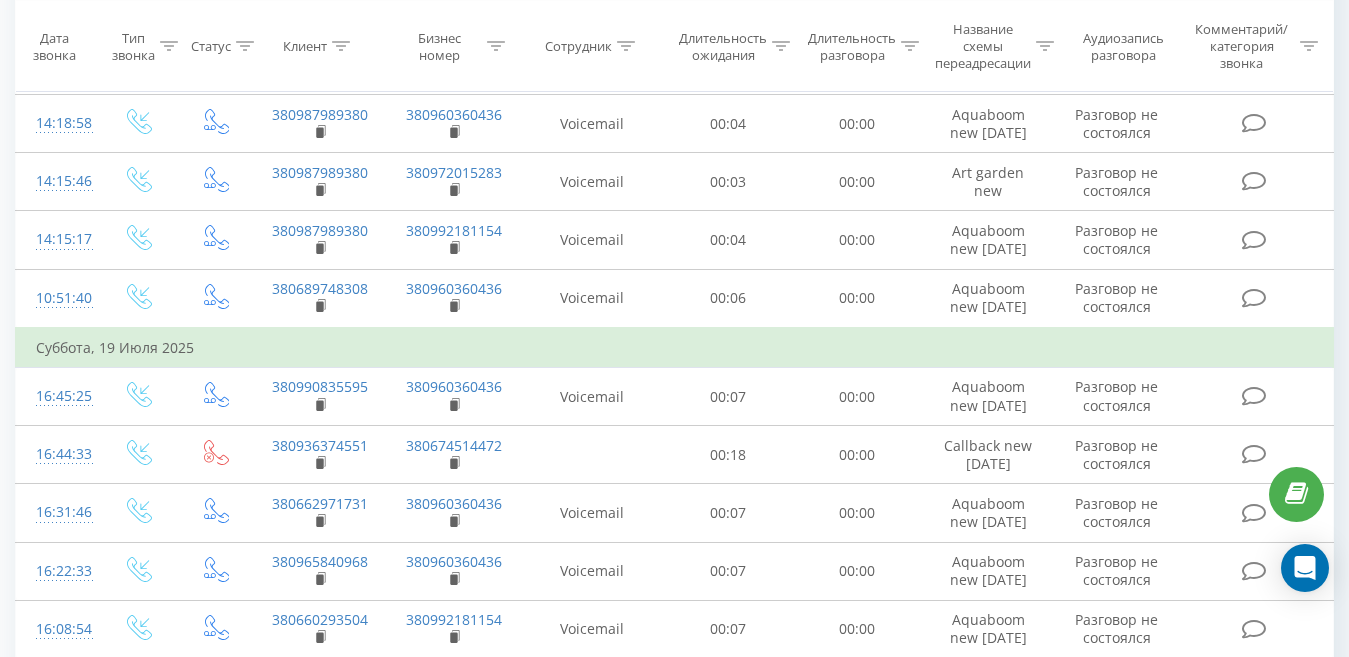 scroll, scrollTop: 1042, scrollLeft: 0, axis: vertical 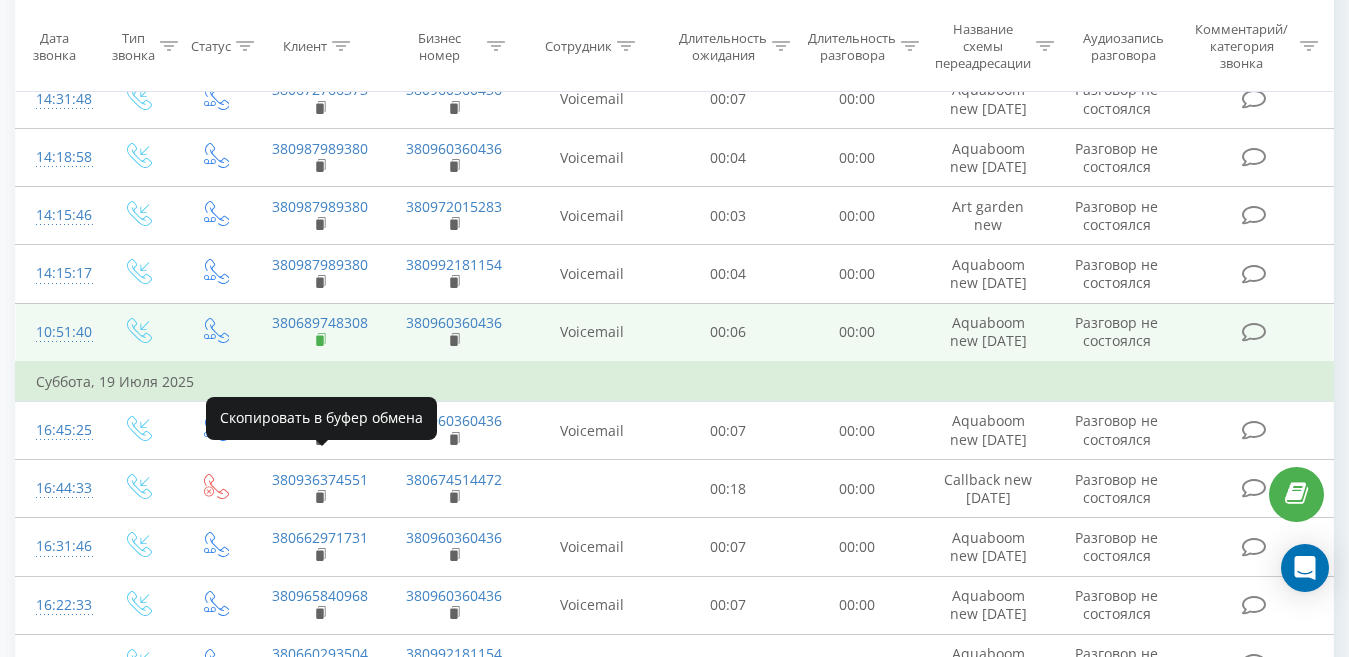 click 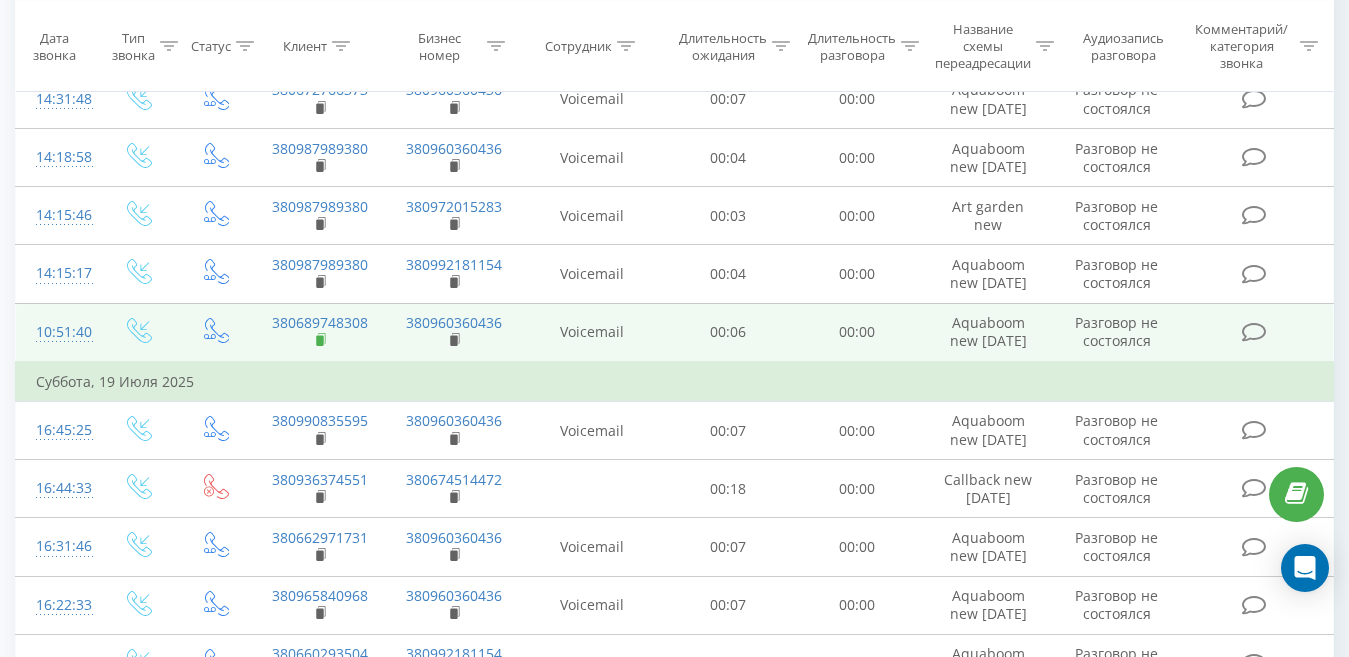click 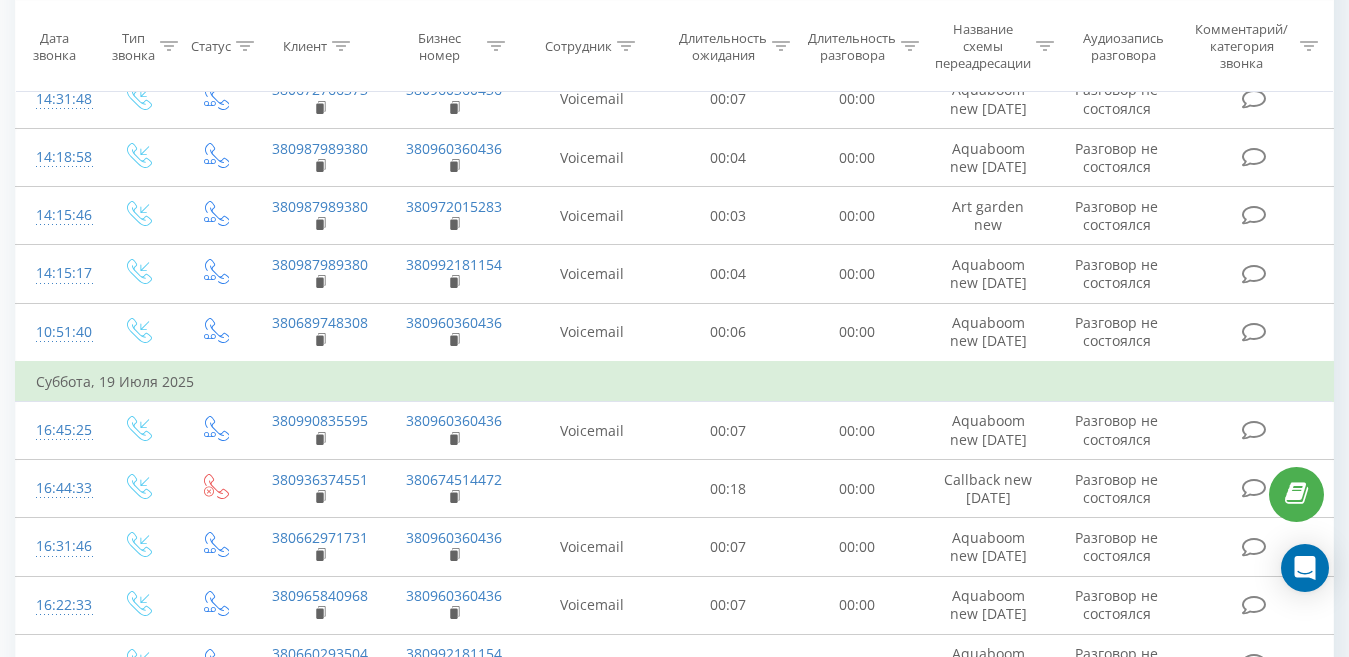 click 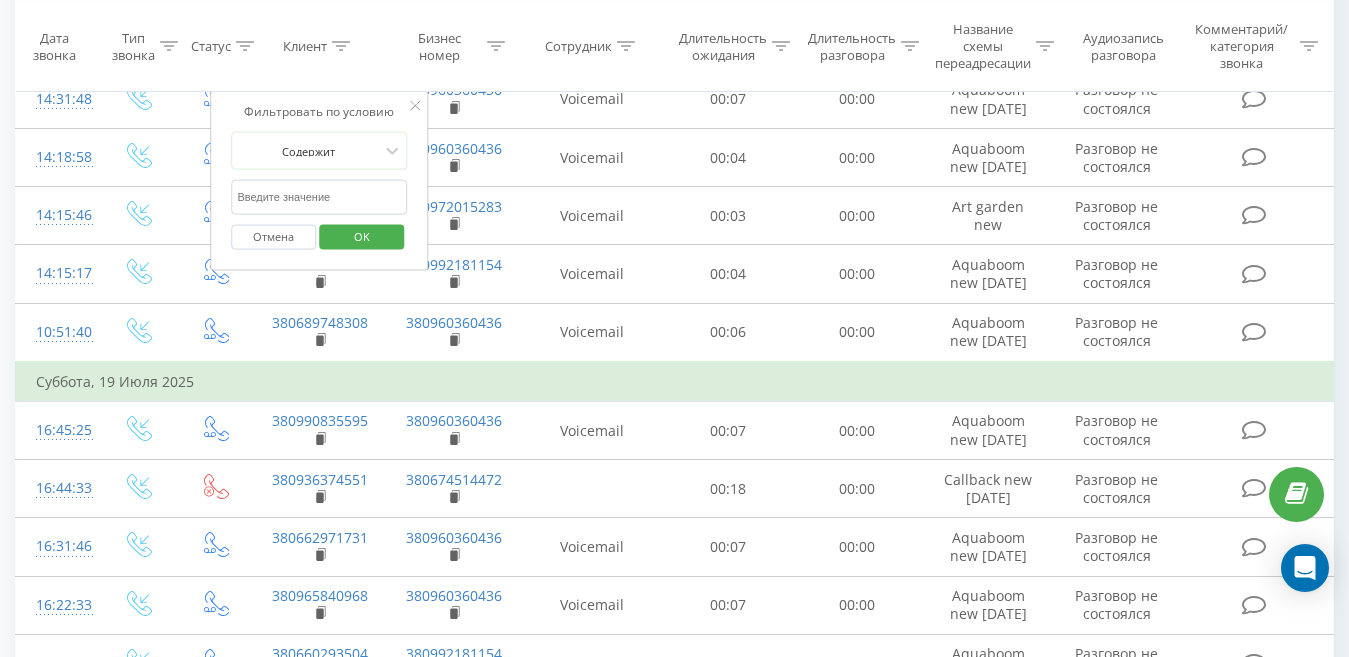 click at bounding box center (319, 197) 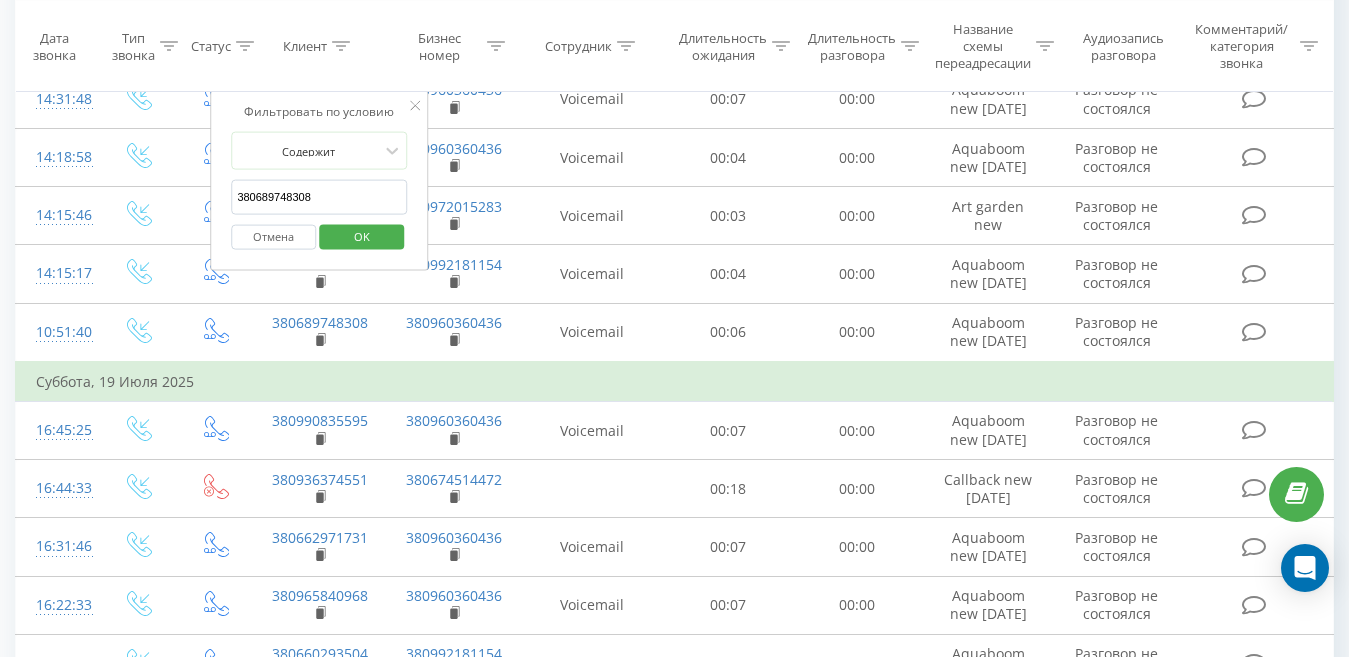 type on "380689748308" 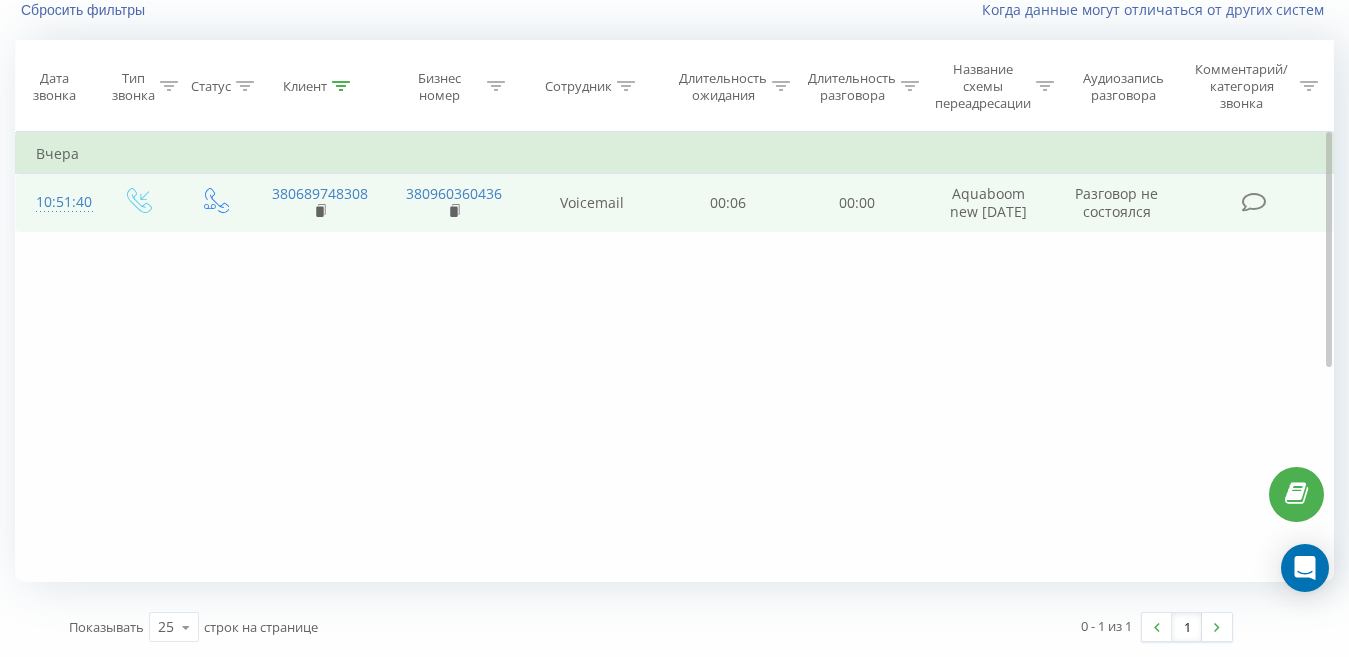 scroll, scrollTop: 142, scrollLeft: 0, axis: vertical 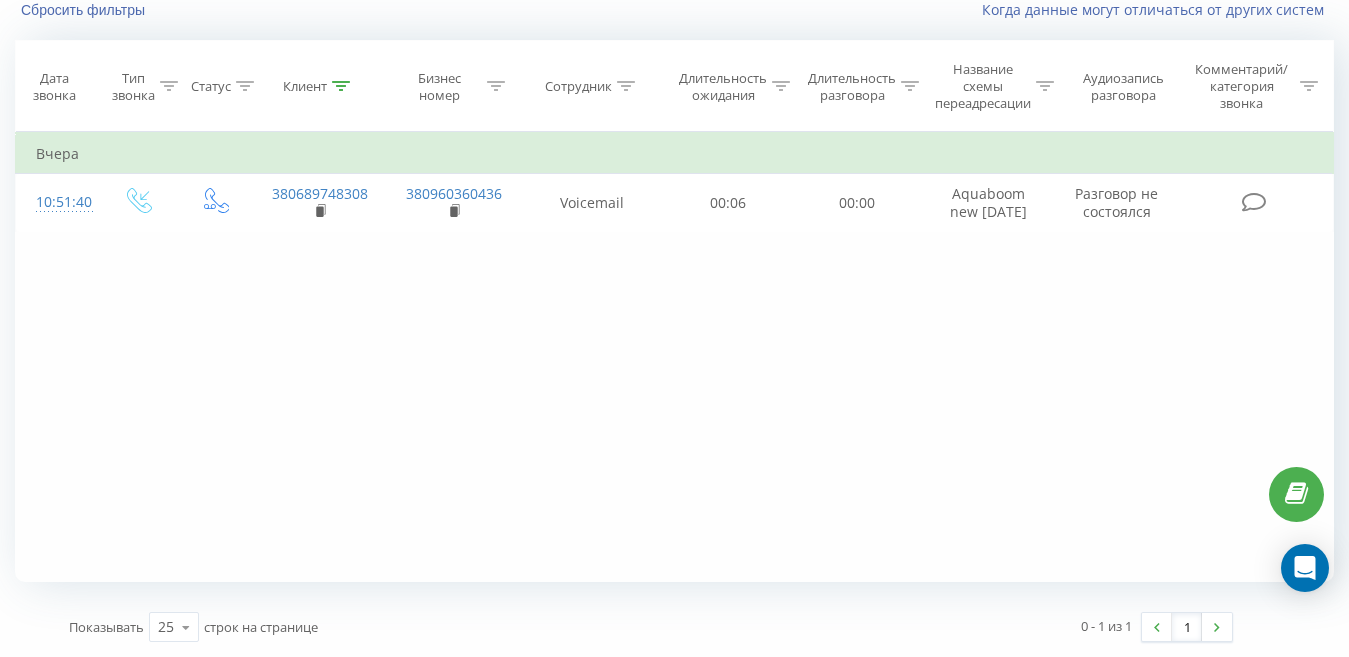 click on "Клиент" at bounding box center [305, 86] 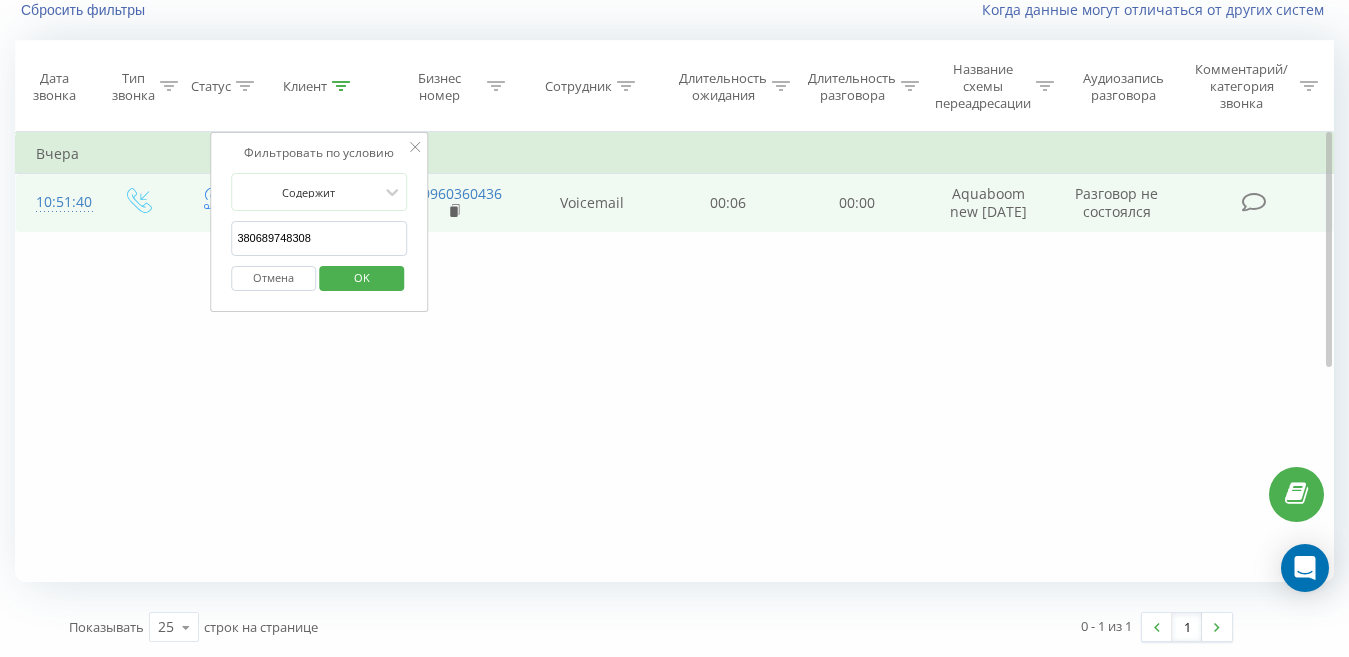 drag, startPoint x: 323, startPoint y: 226, endPoint x: 167, endPoint y: 233, distance: 156.15697 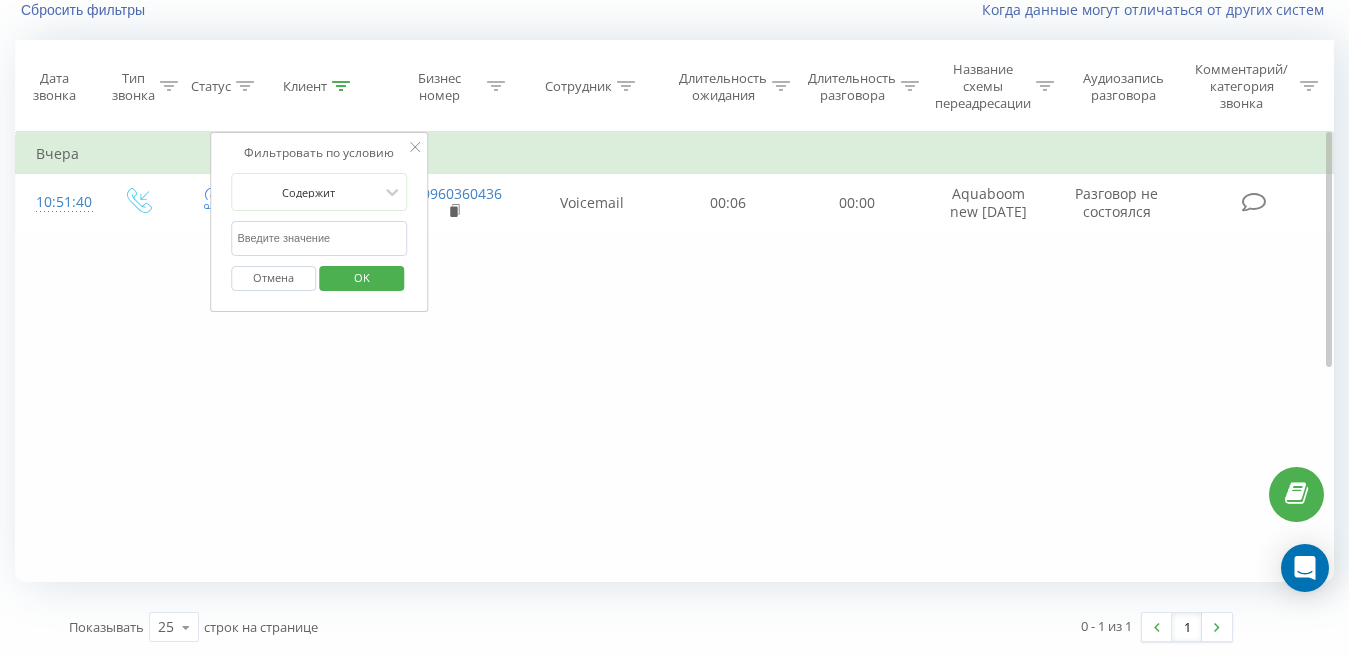 type 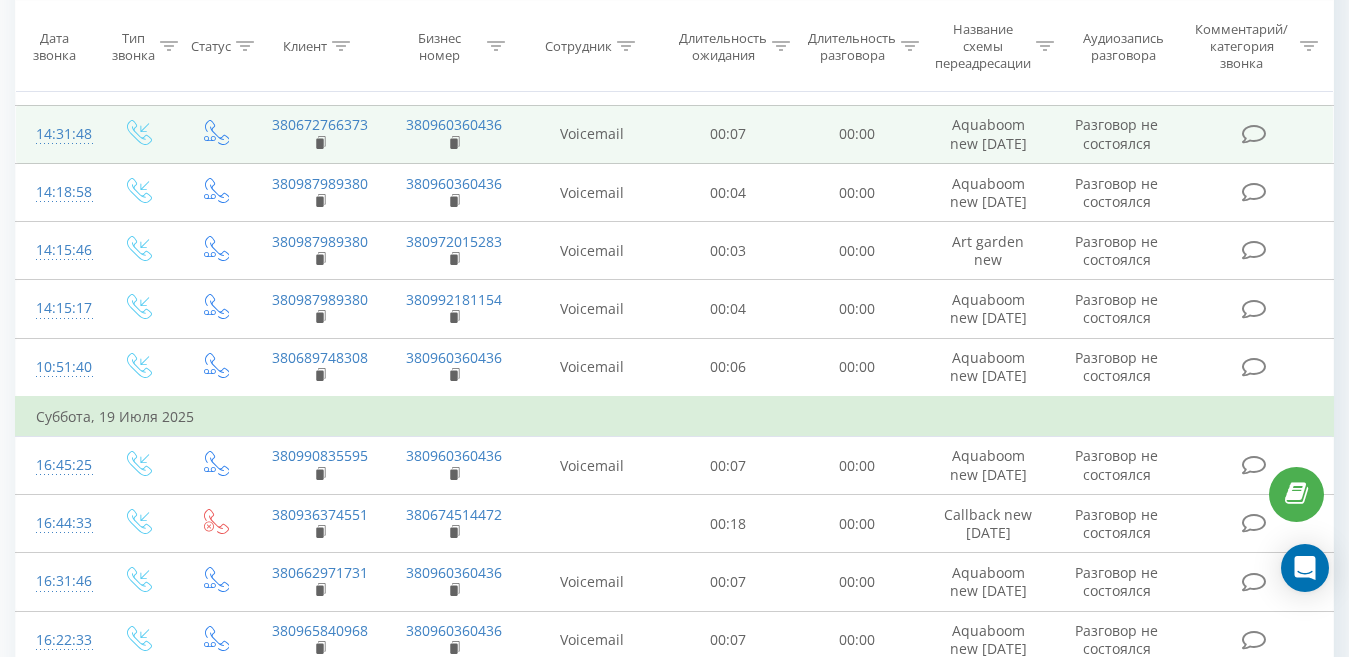 scroll, scrollTop: 1142, scrollLeft: 0, axis: vertical 